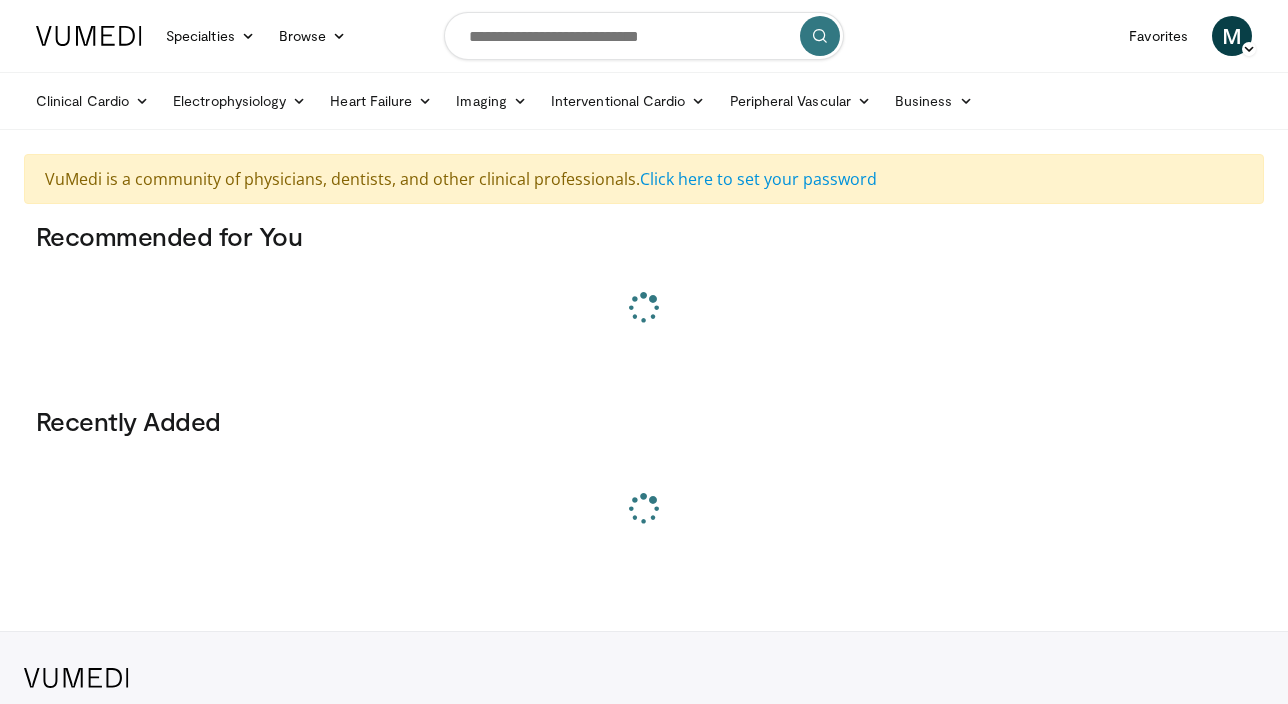 scroll, scrollTop: 0, scrollLeft: 0, axis: both 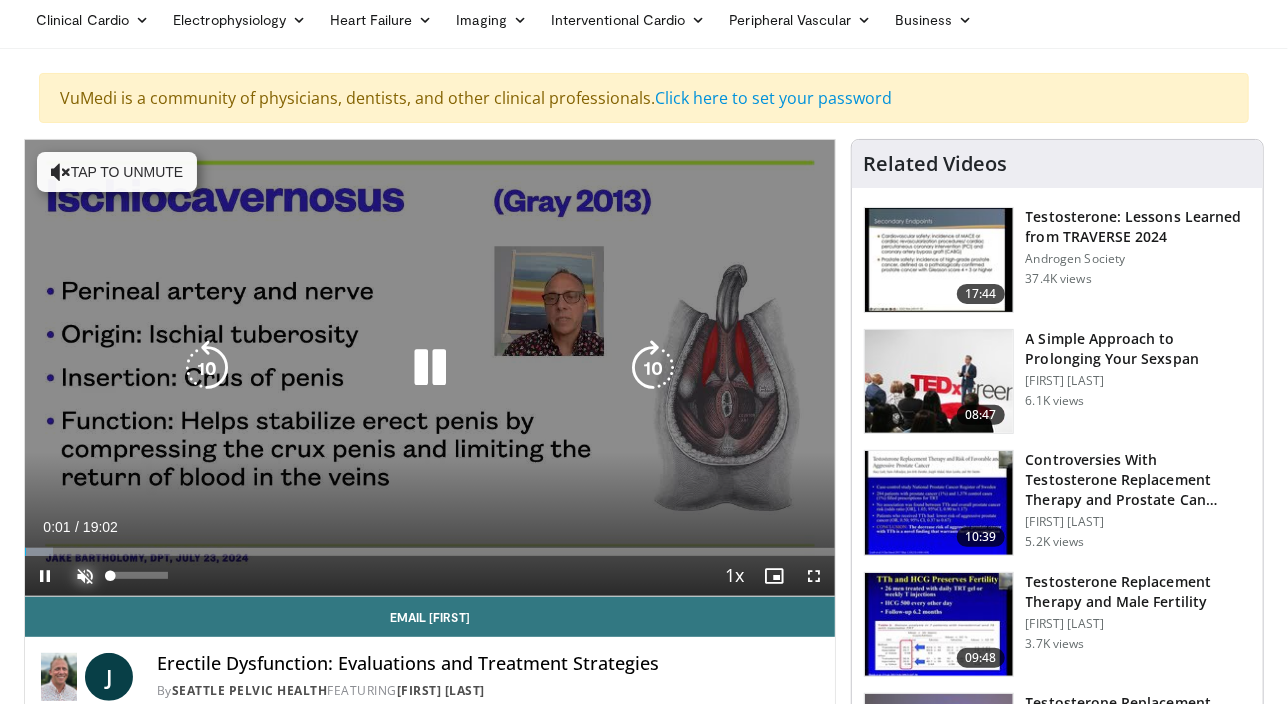 click at bounding box center [85, 576] 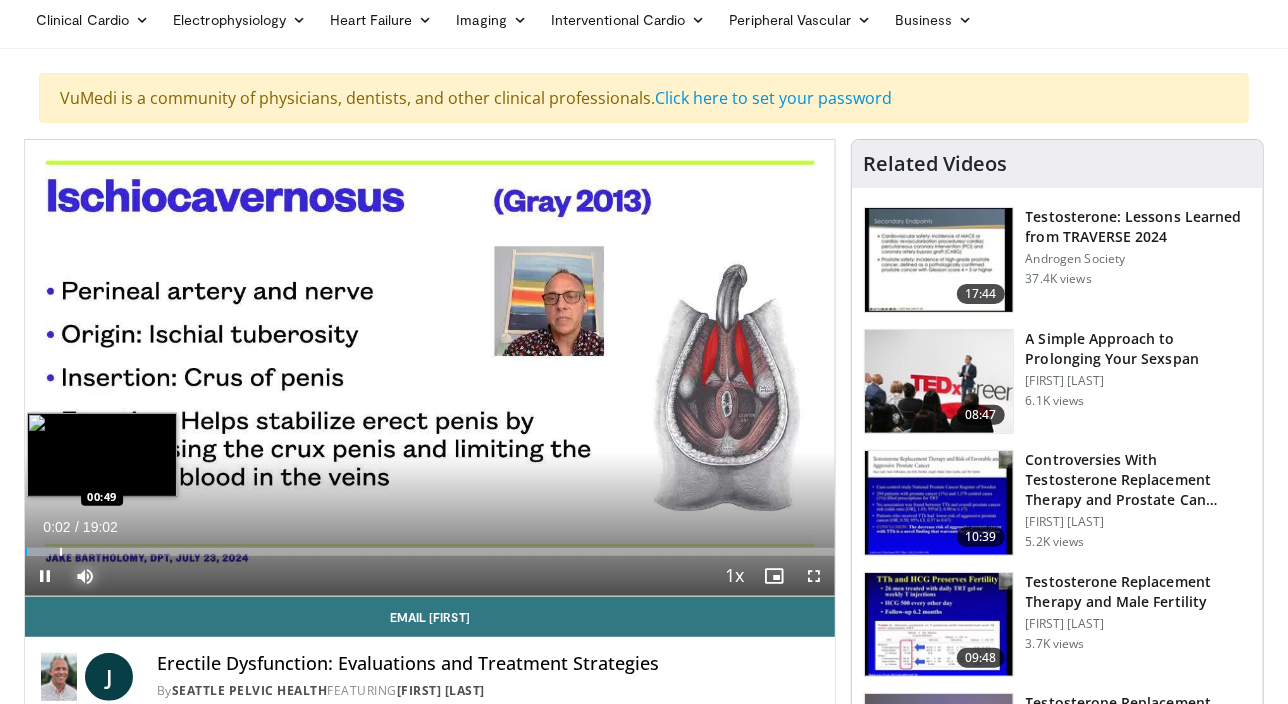 click on "Loaded :  3.49% 00:02 00:49" at bounding box center [430, 552] 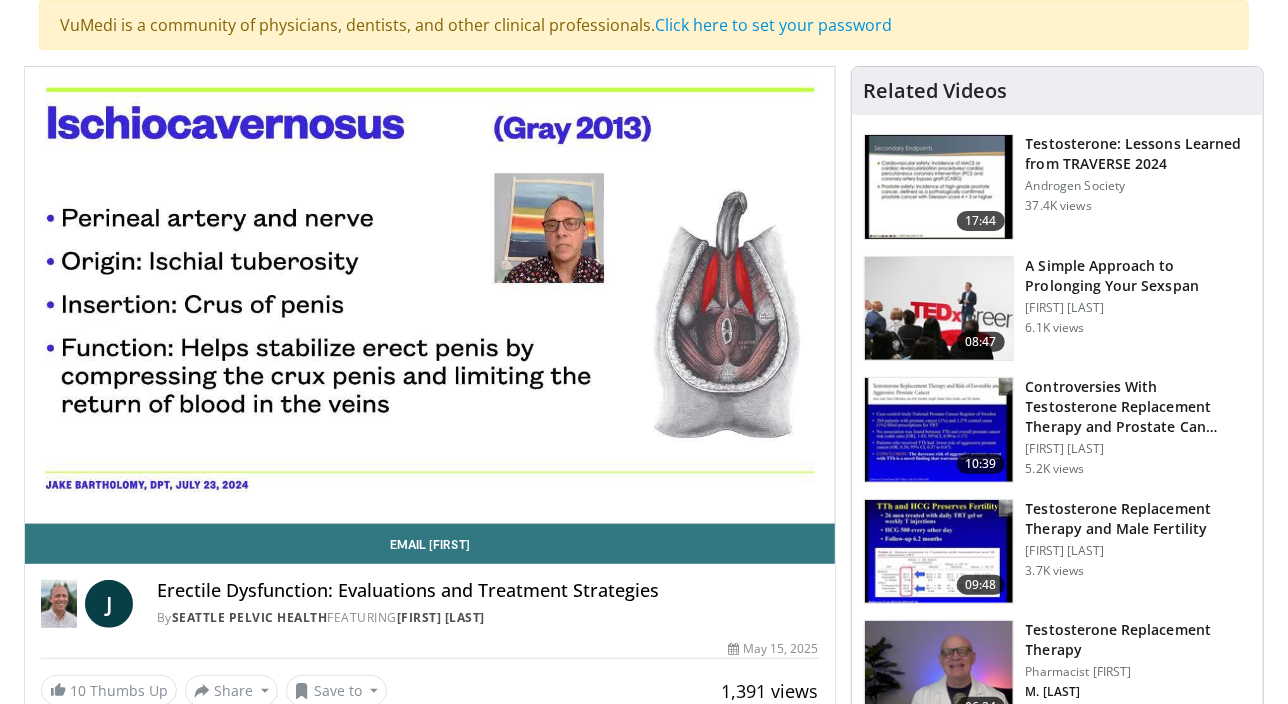scroll, scrollTop: 162, scrollLeft: 0, axis: vertical 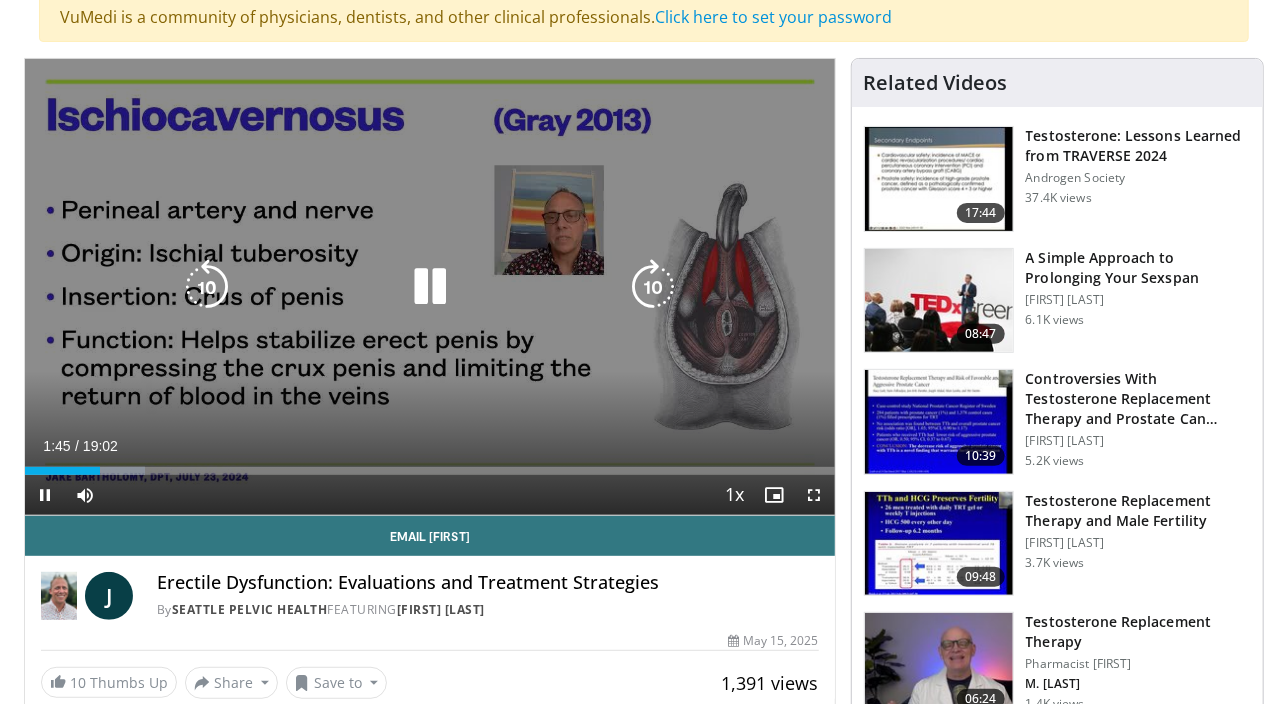 click at bounding box center (653, 287) 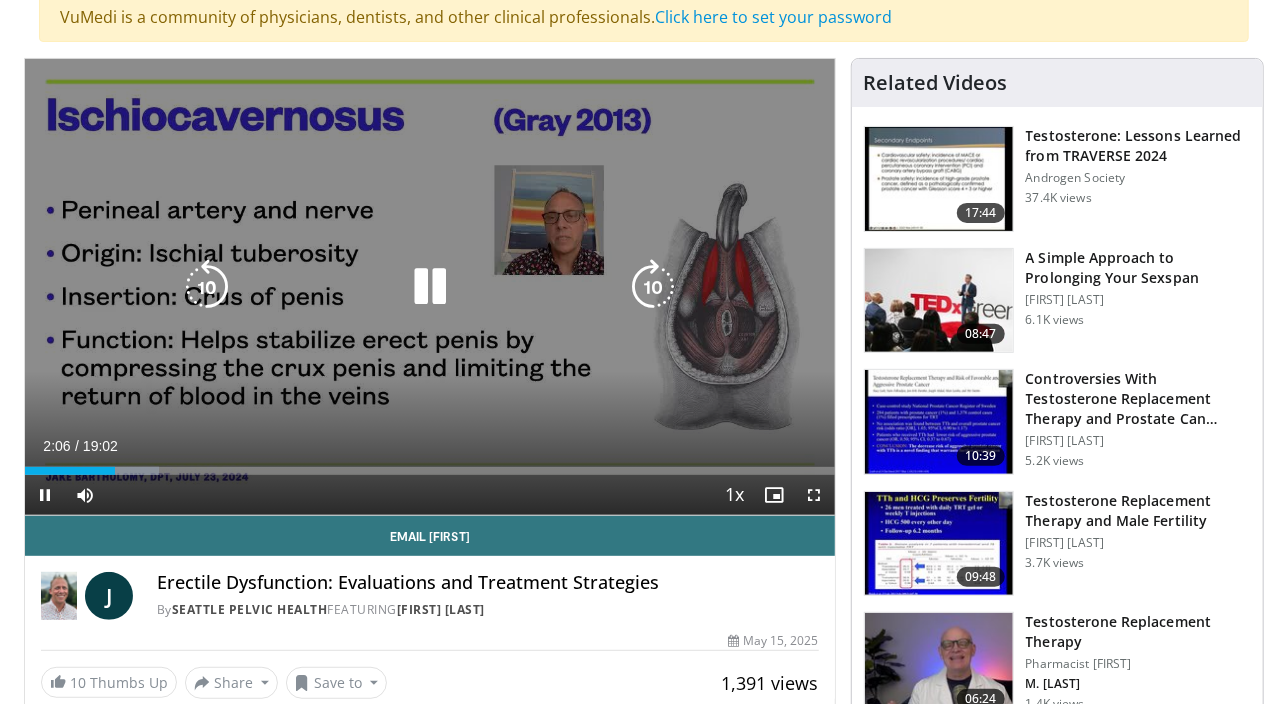click at bounding box center [653, 287] 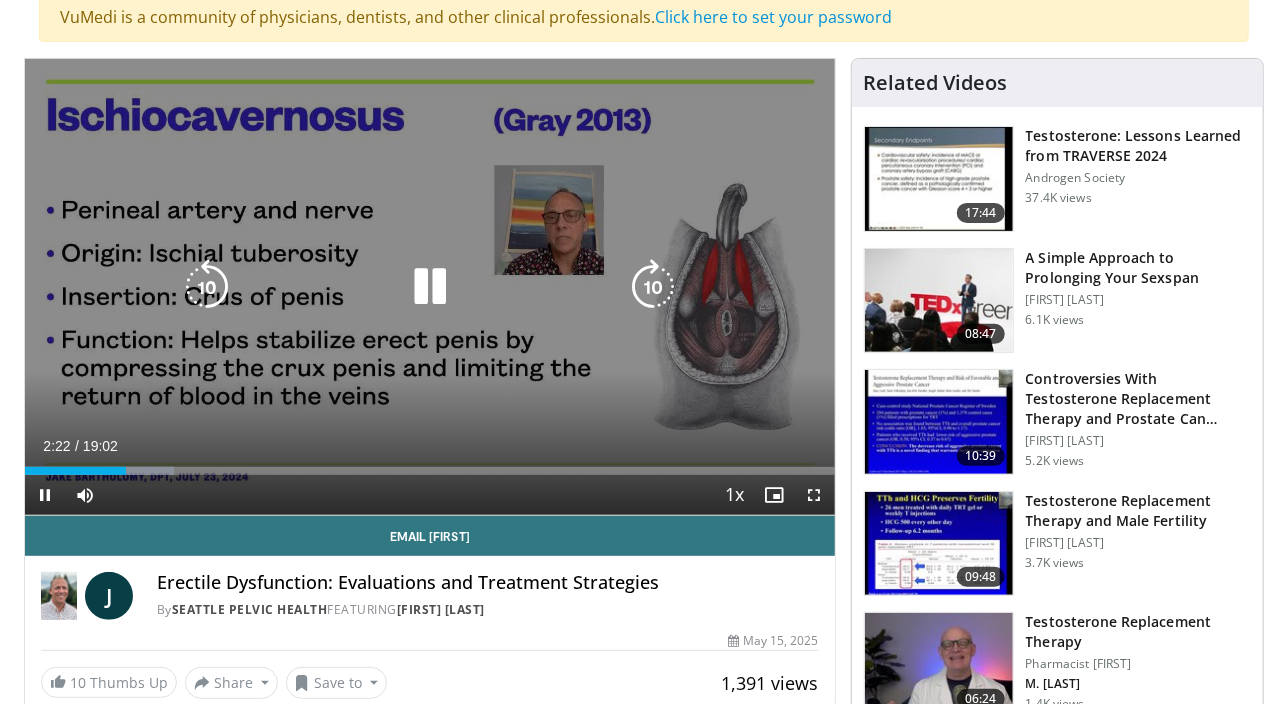 click at bounding box center (653, 287) 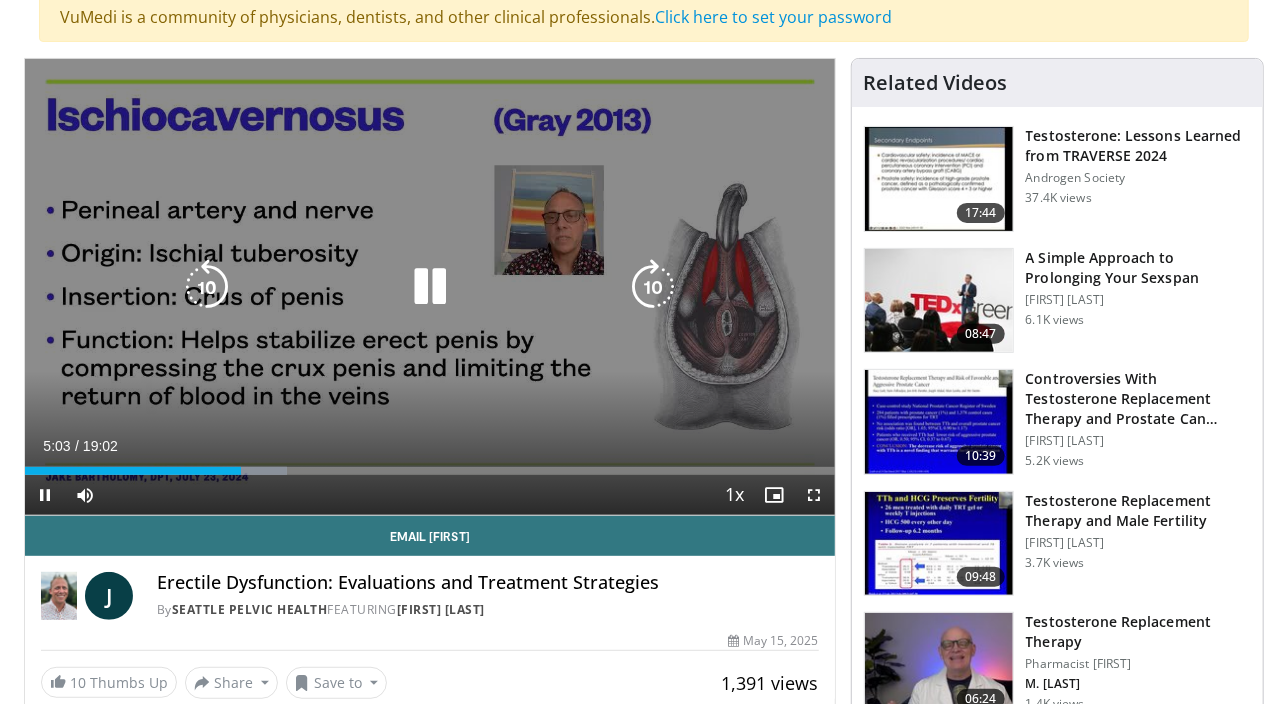 click at bounding box center (653, 287) 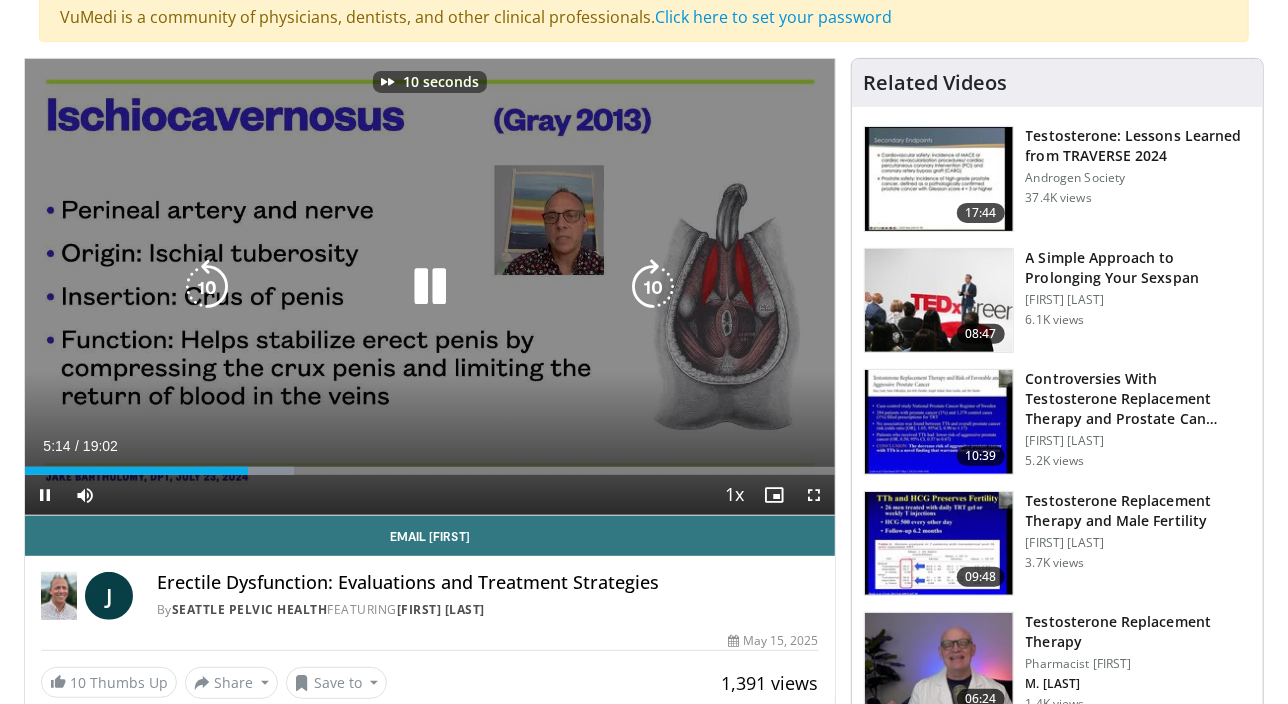 click at bounding box center (653, 287) 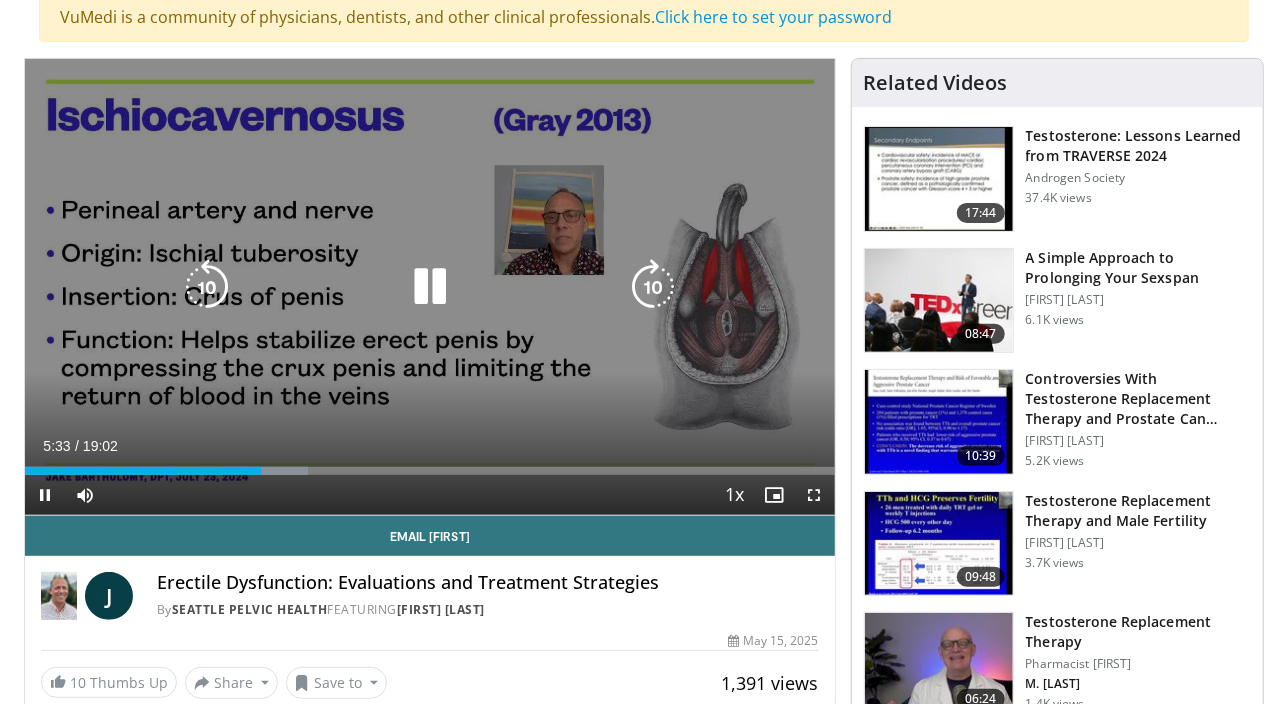 click at bounding box center [653, 287] 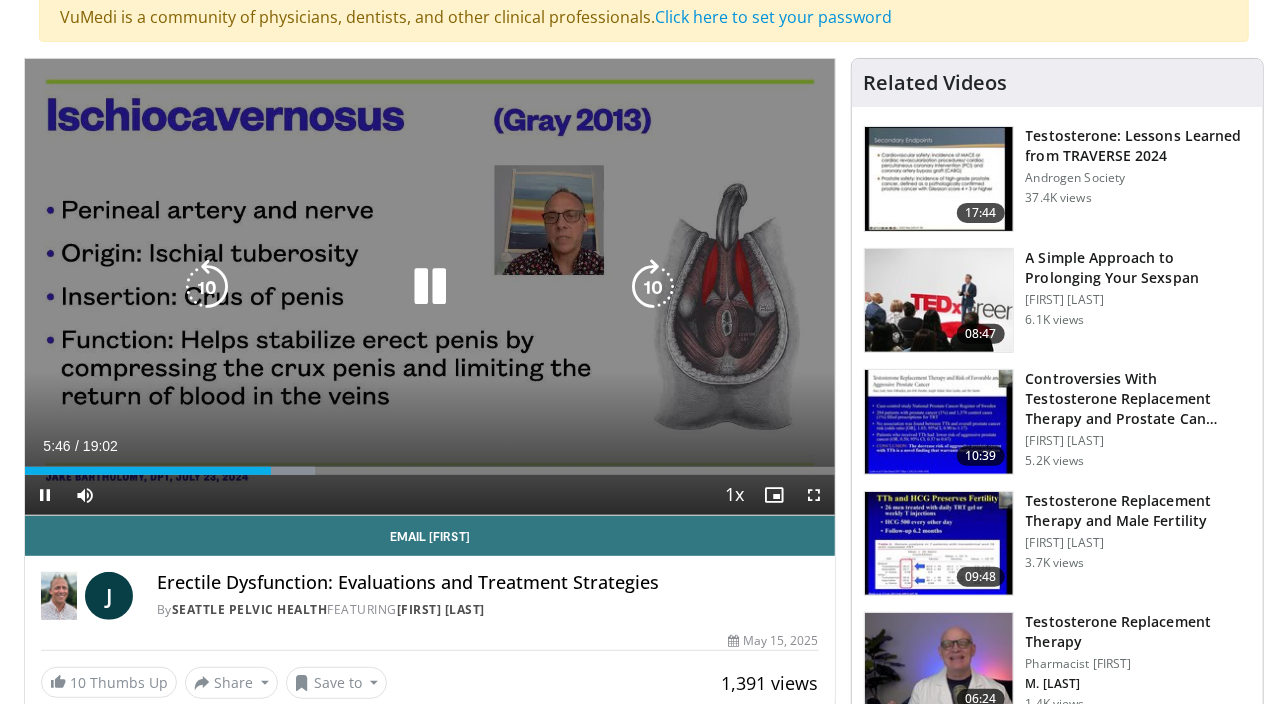 click at bounding box center (653, 287) 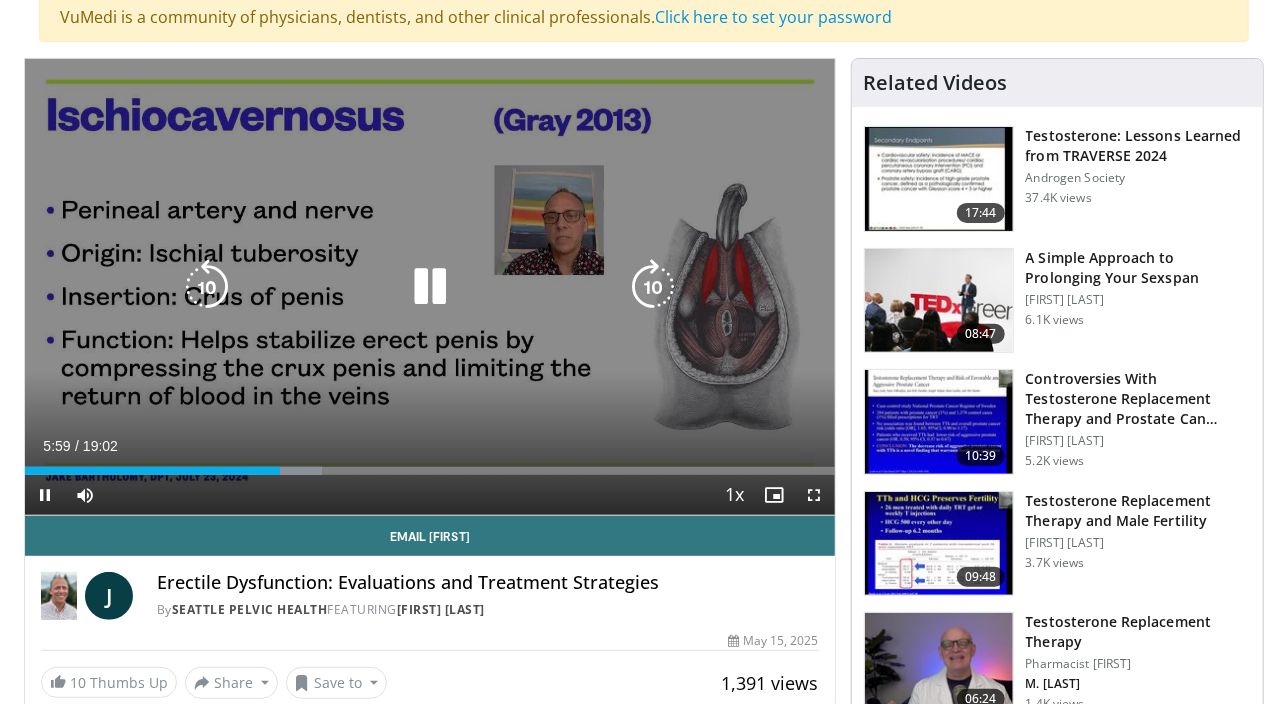 click at bounding box center (653, 287) 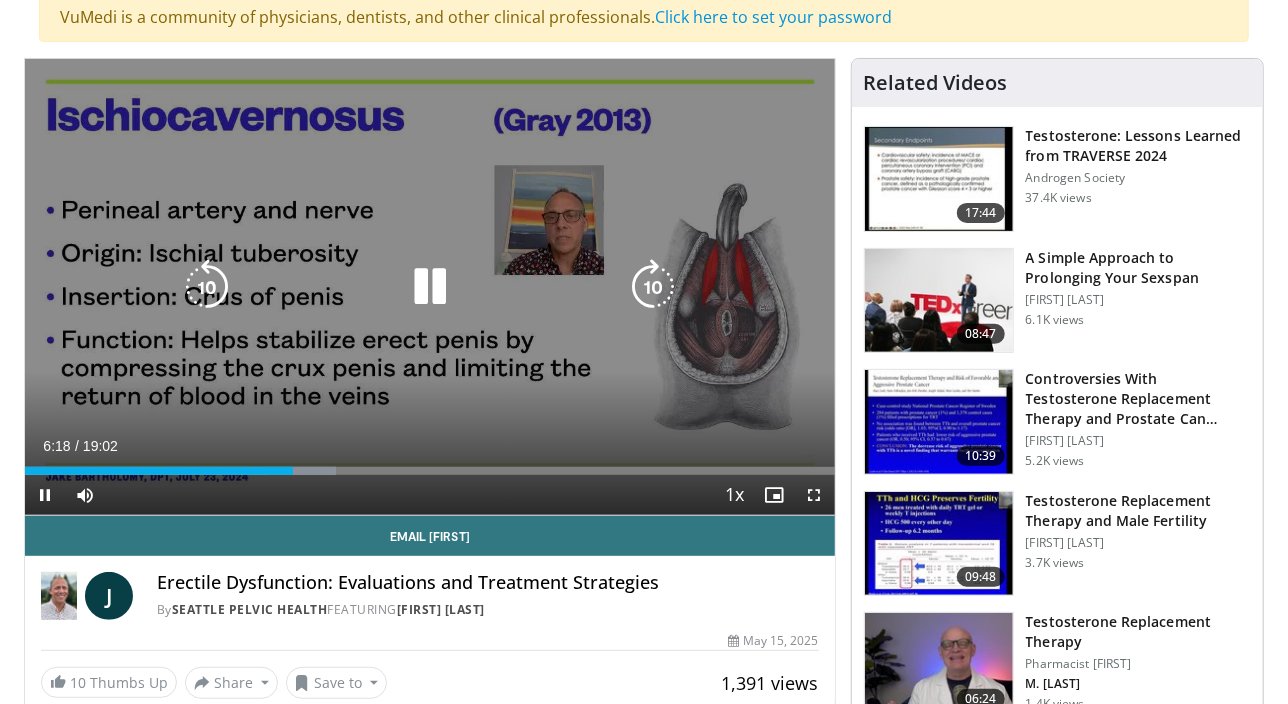 click at bounding box center (653, 287) 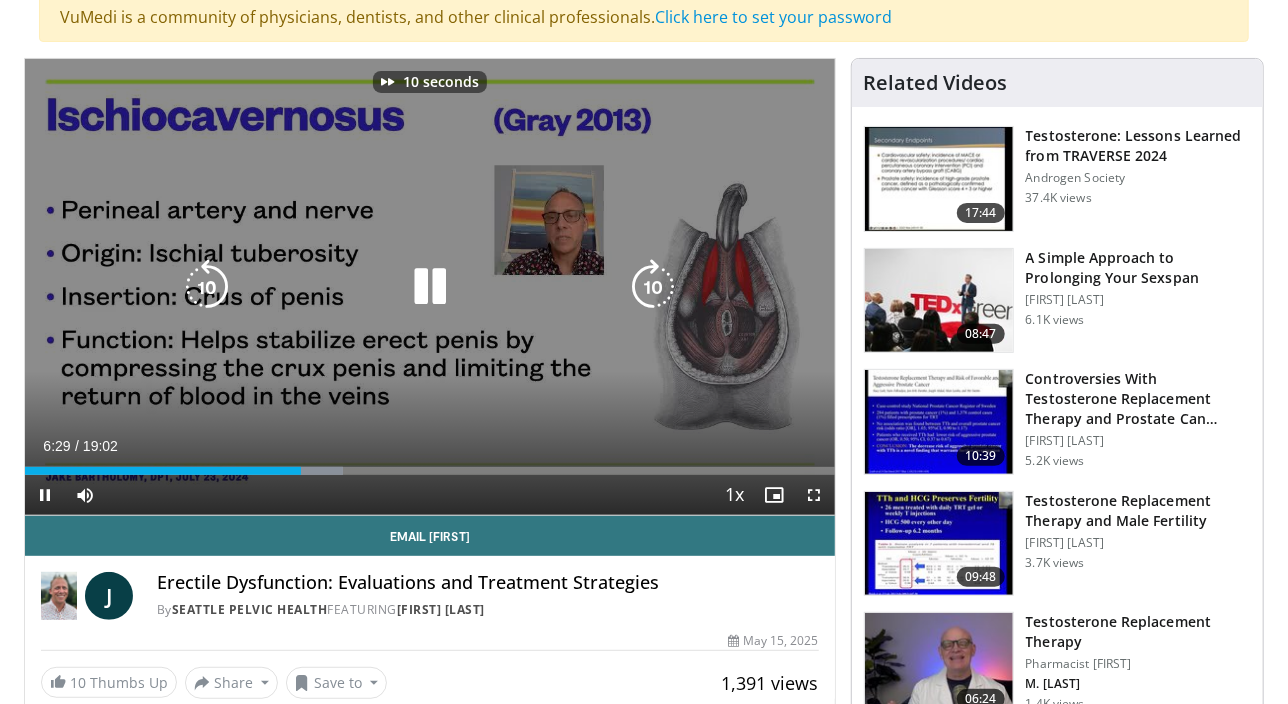 click at bounding box center (653, 287) 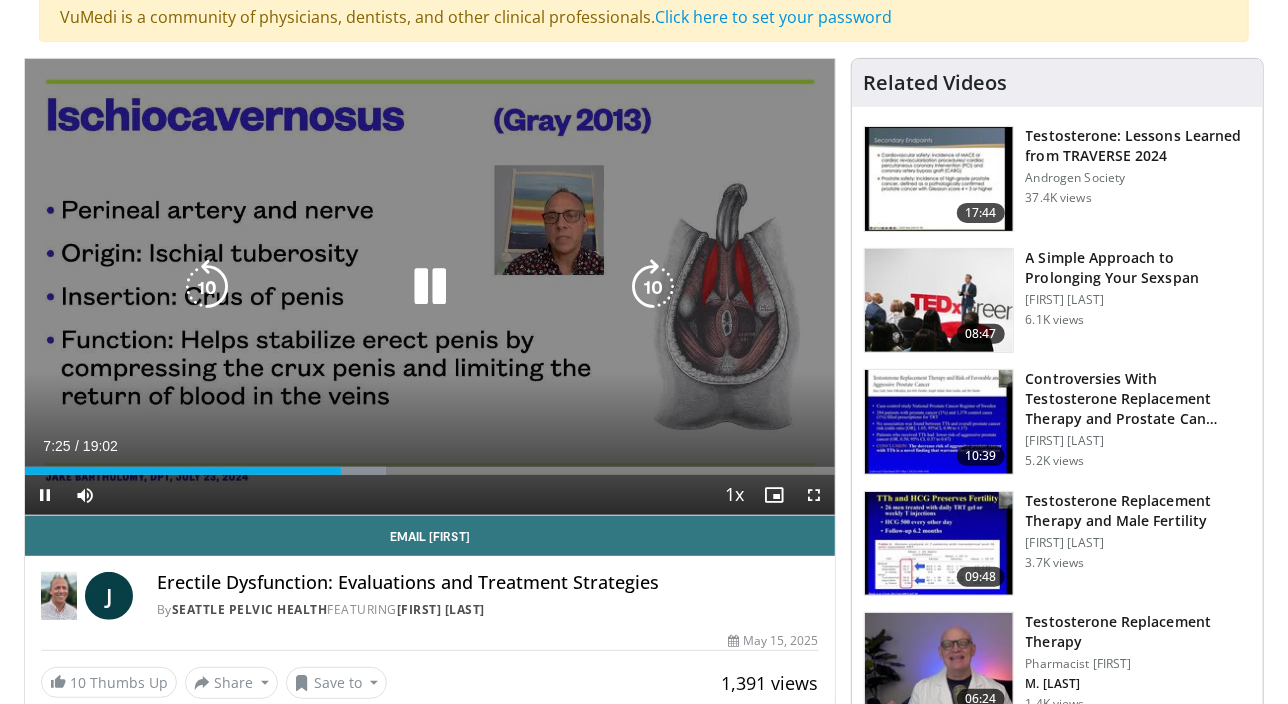 click at bounding box center [653, 287] 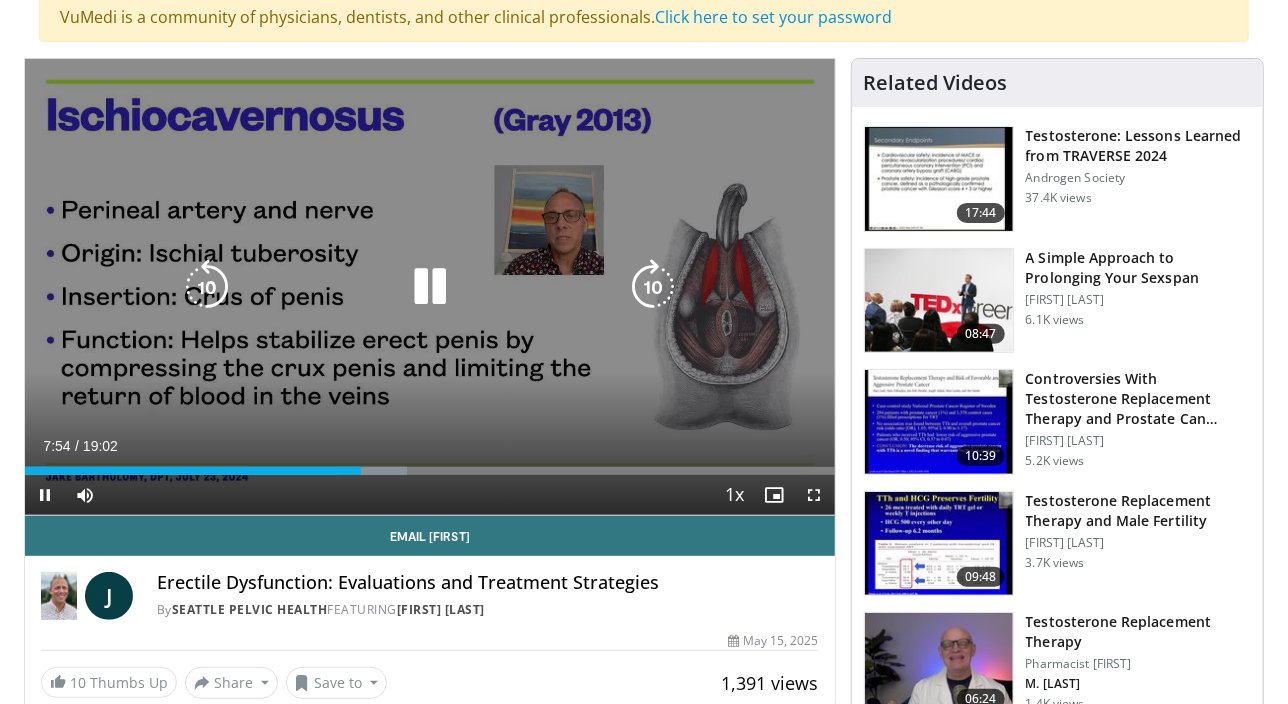 click at bounding box center (653, 287) 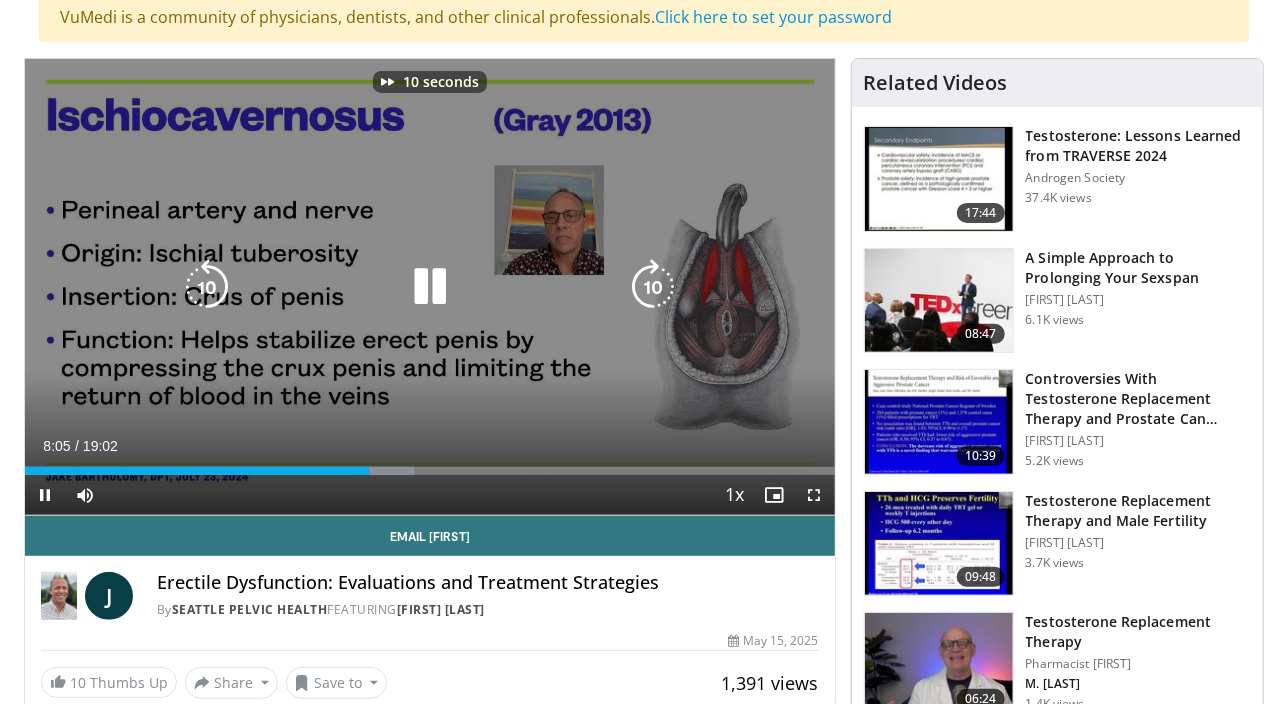click at bounding box center [653, 287] 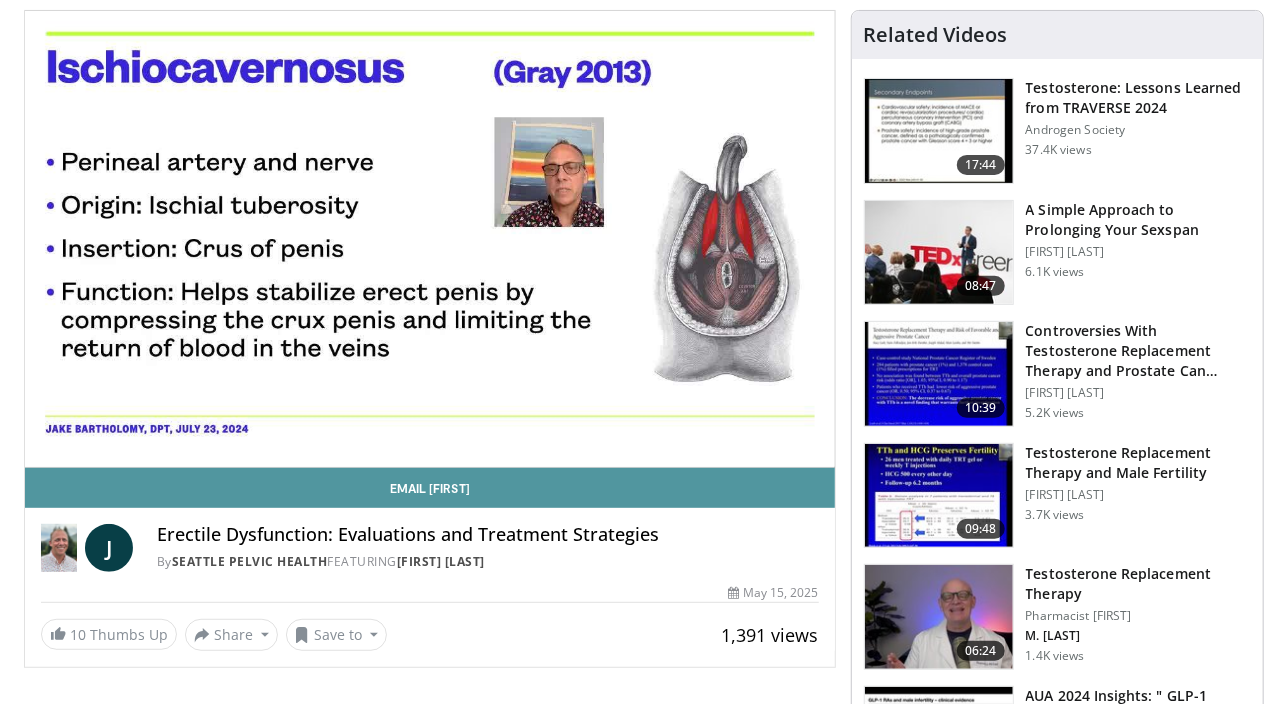 scroll, scrollTop: 210, scrollLeft: 0, axis: vertical 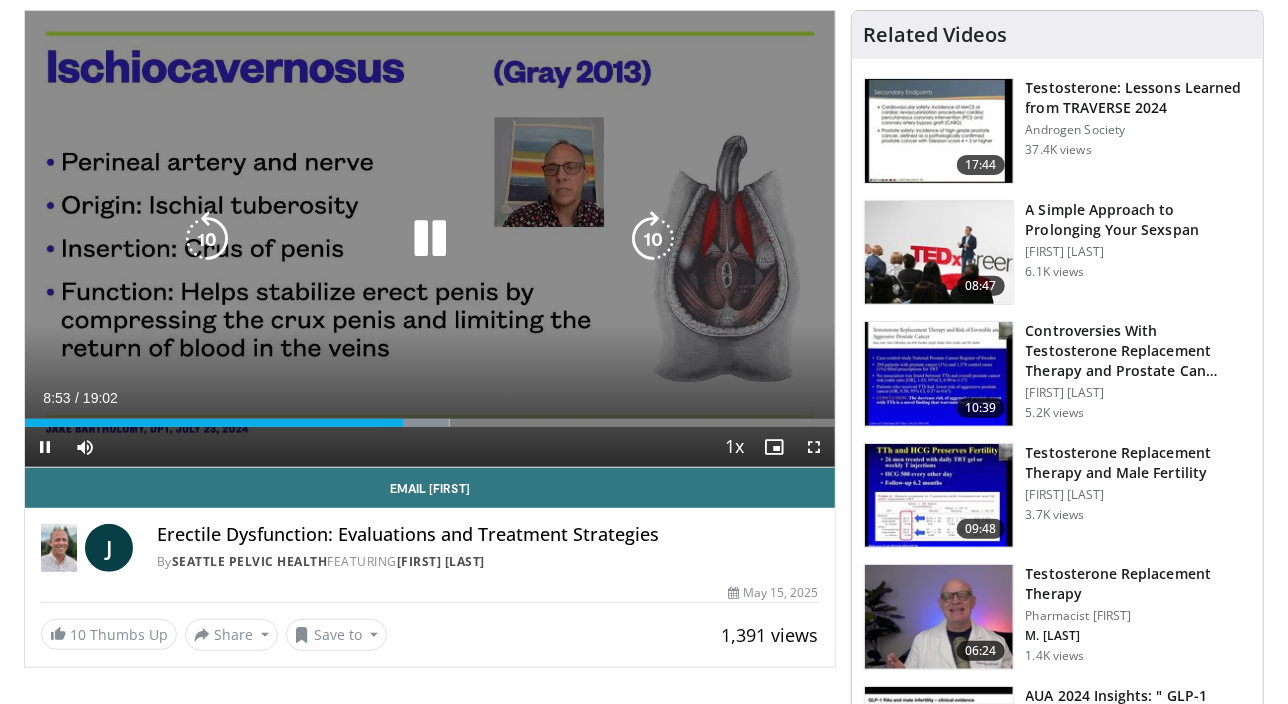 click at bounding box center [653, 239] 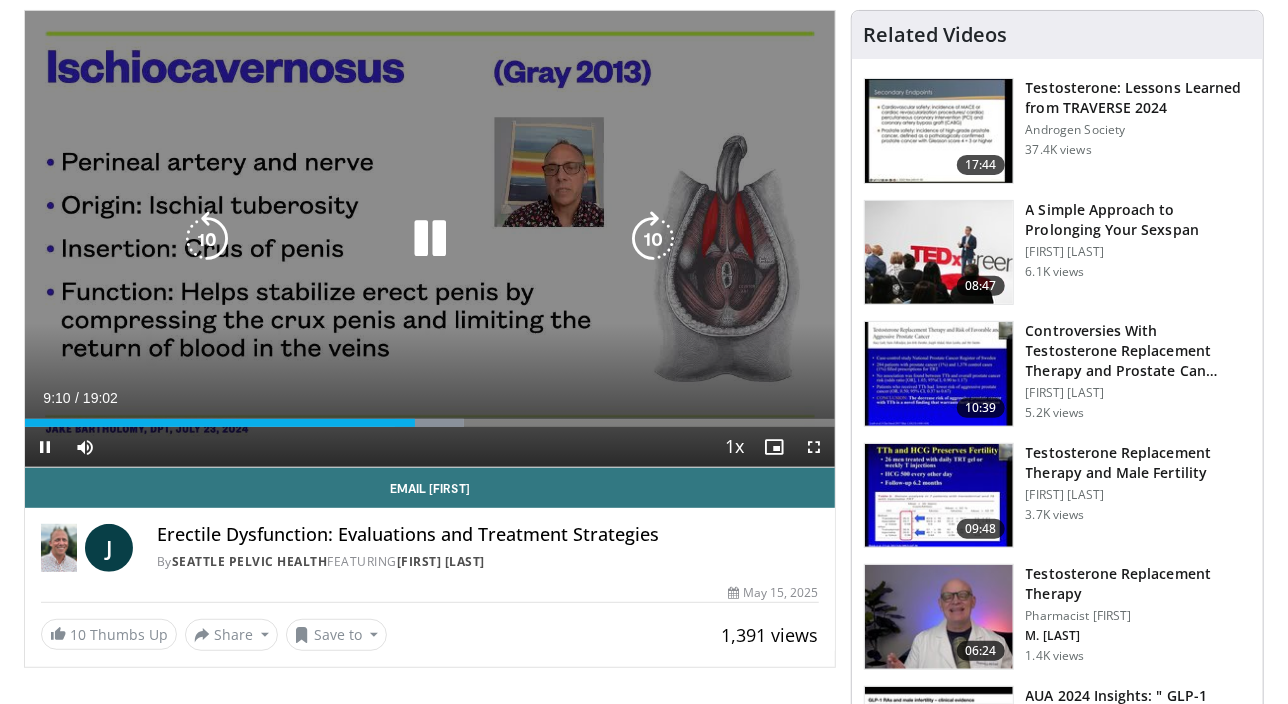 click at bounding box center [653, 239] 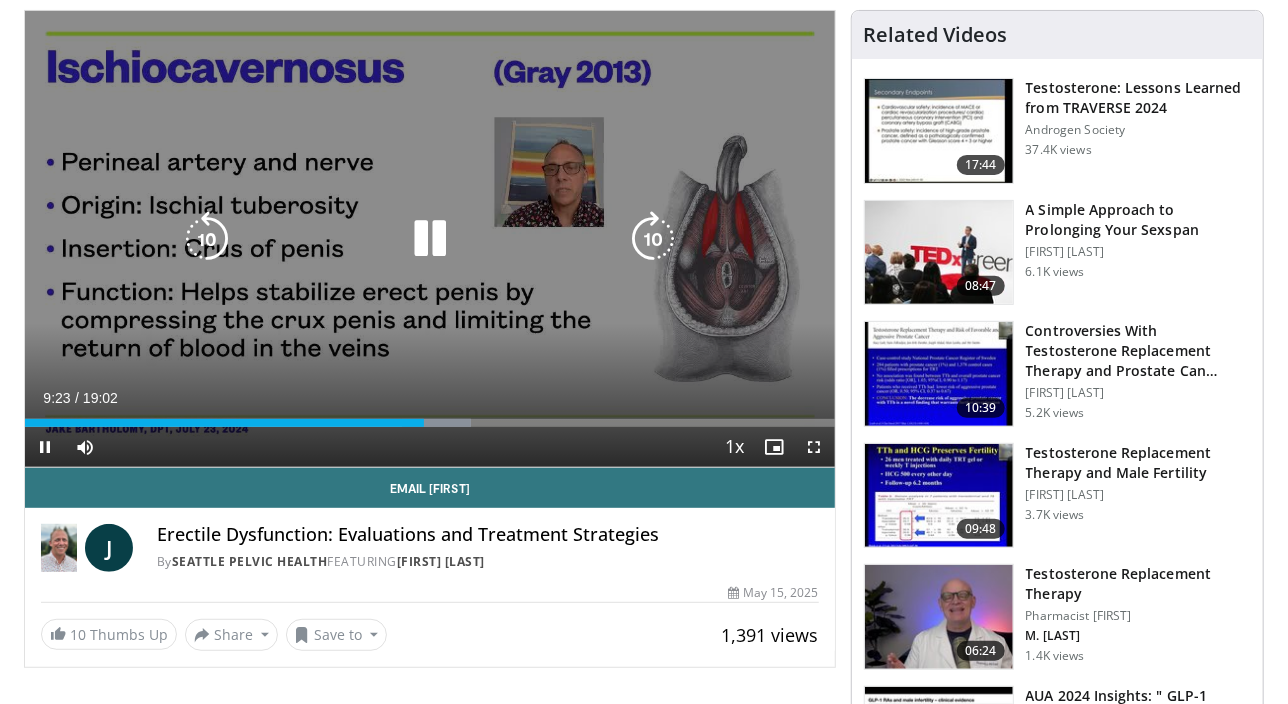 click at bounding box center (653, 239) 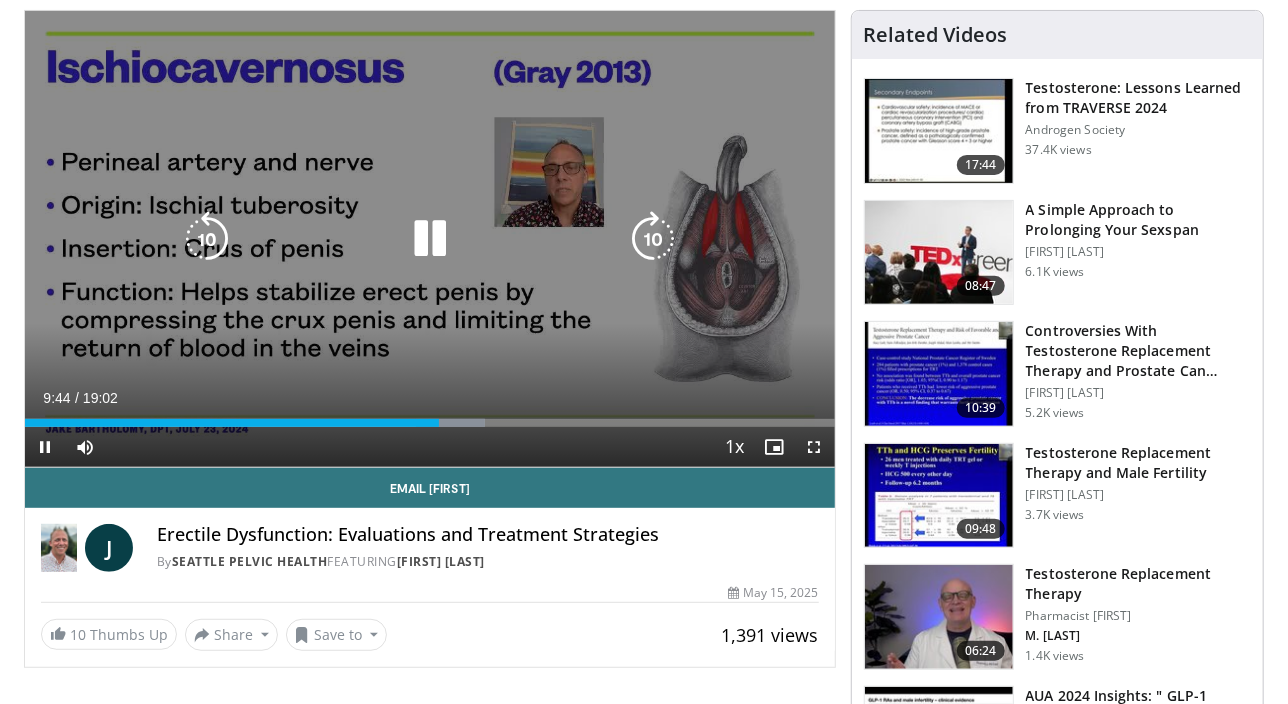 click at bounding box center [653, 239] 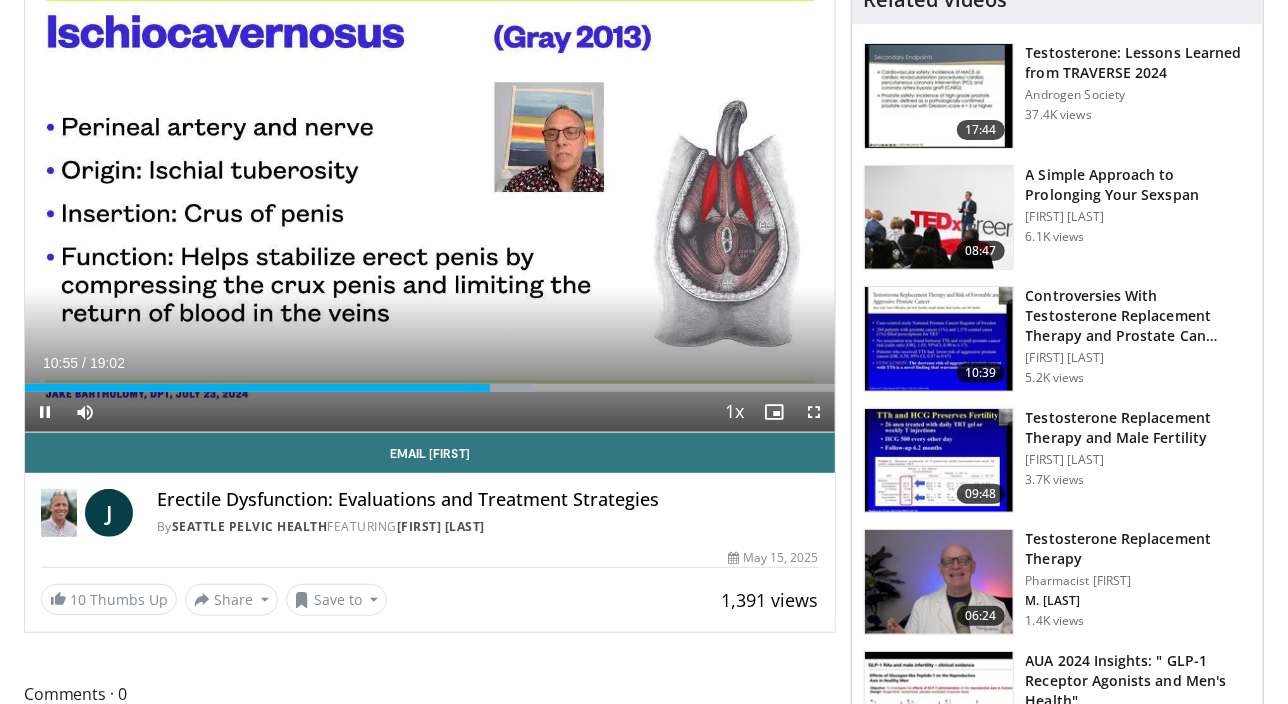 scroll, scrollTop: 243, scrollLeft: 0, axis: vertical 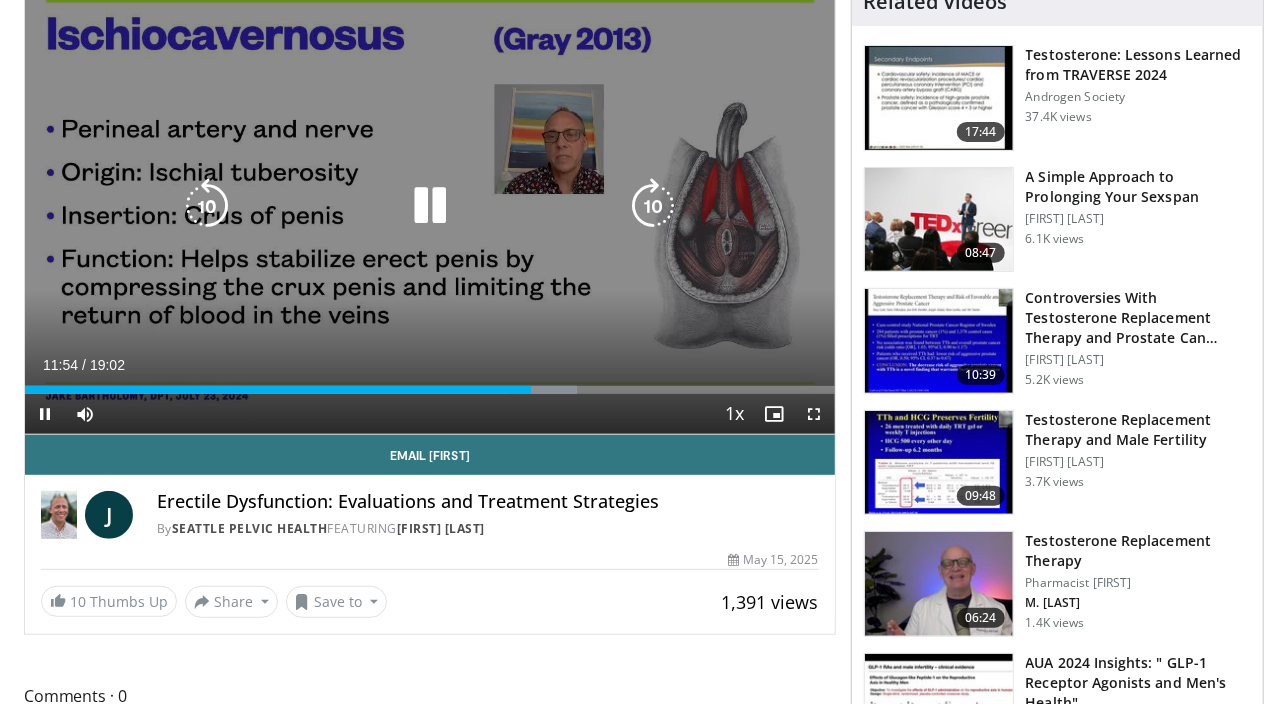 click at bounding box center [653, 206] 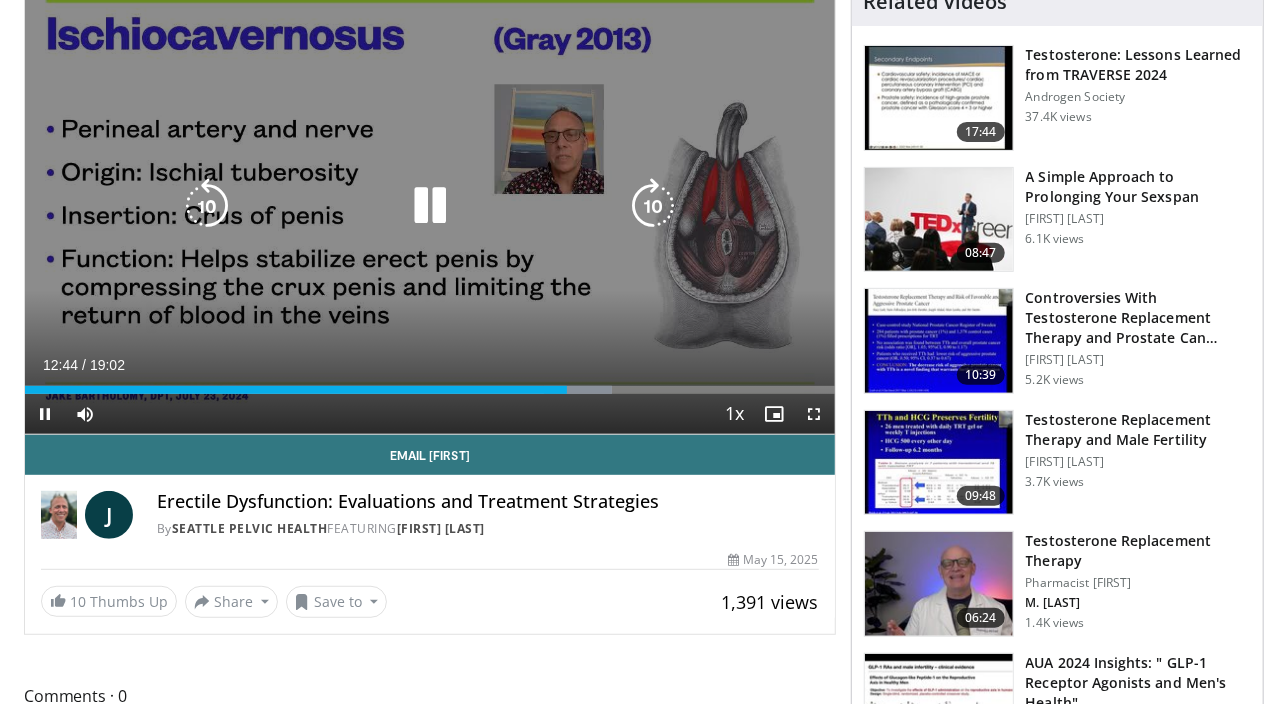click at bounding box center [653, 206] 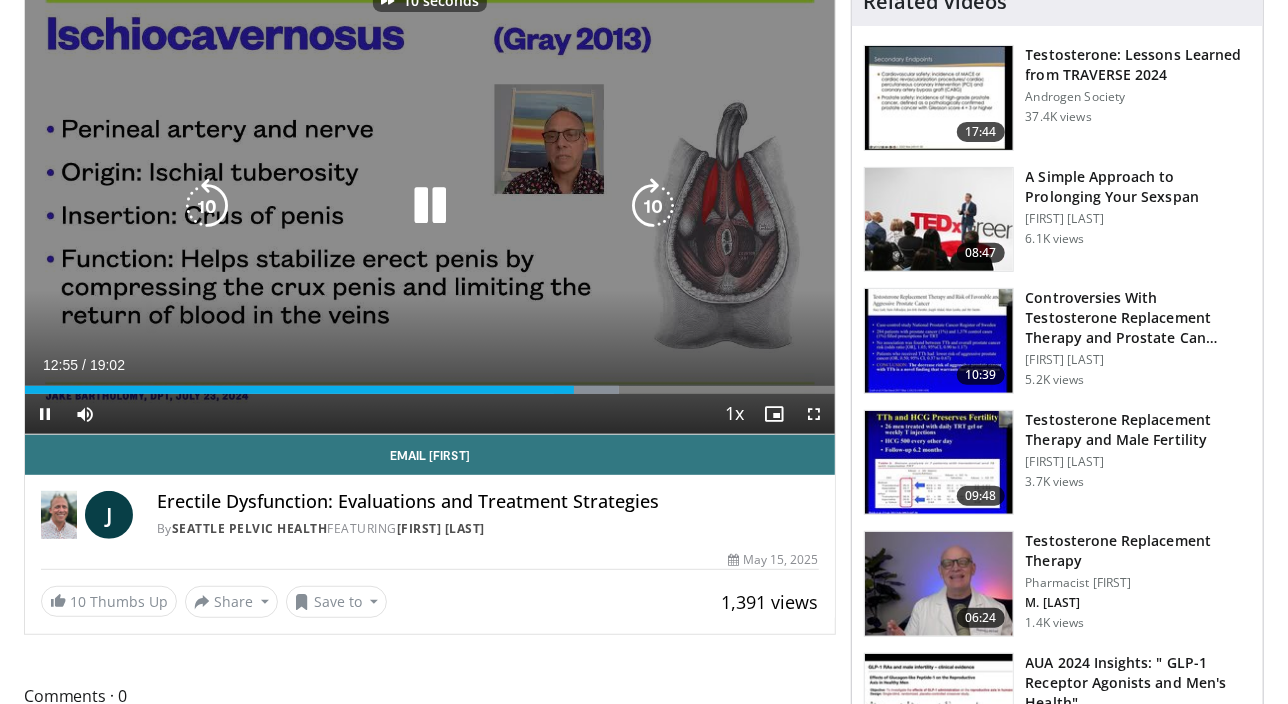 click at bounding box center (653, 206) 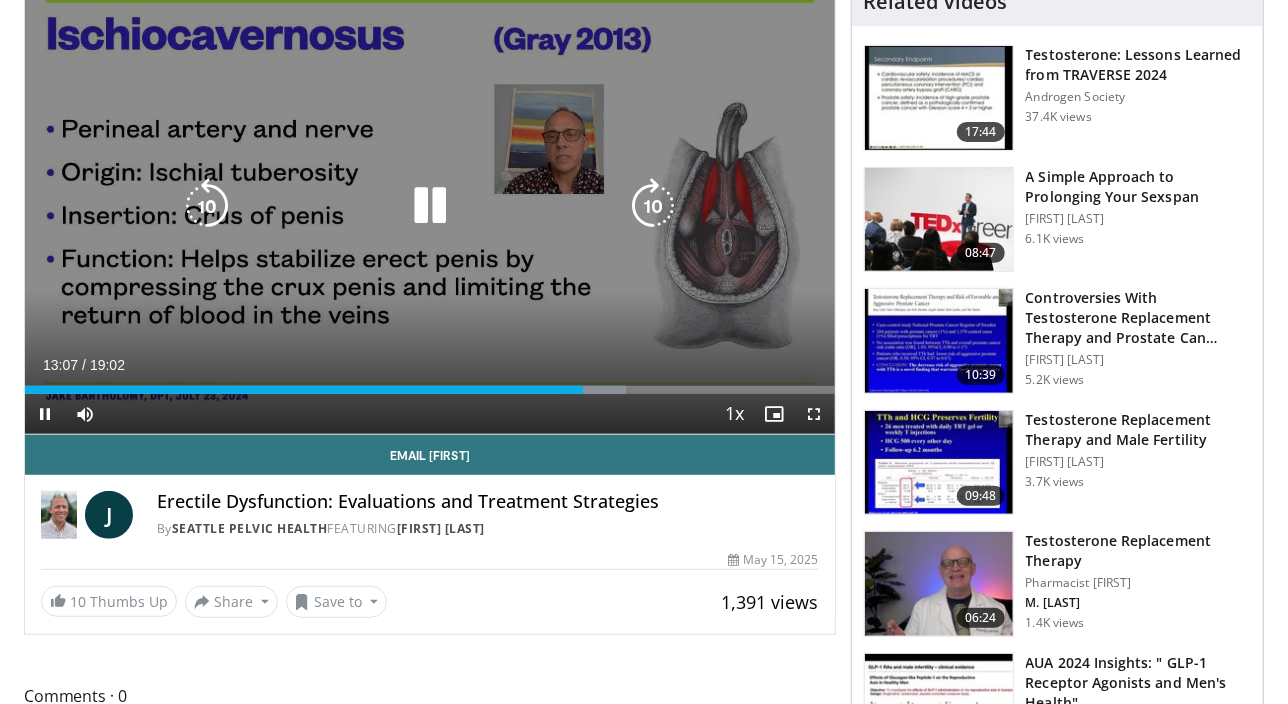 click at bounding box center [653, 206] 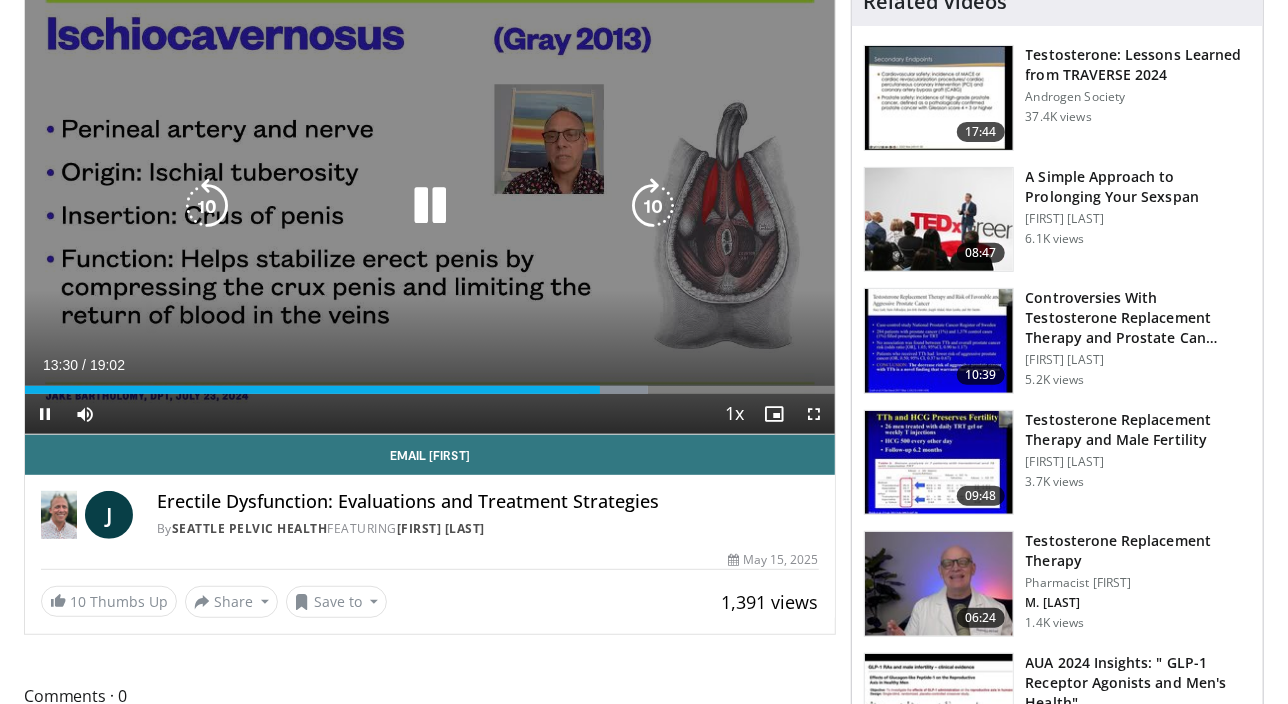click at bounding box center (653, 206) 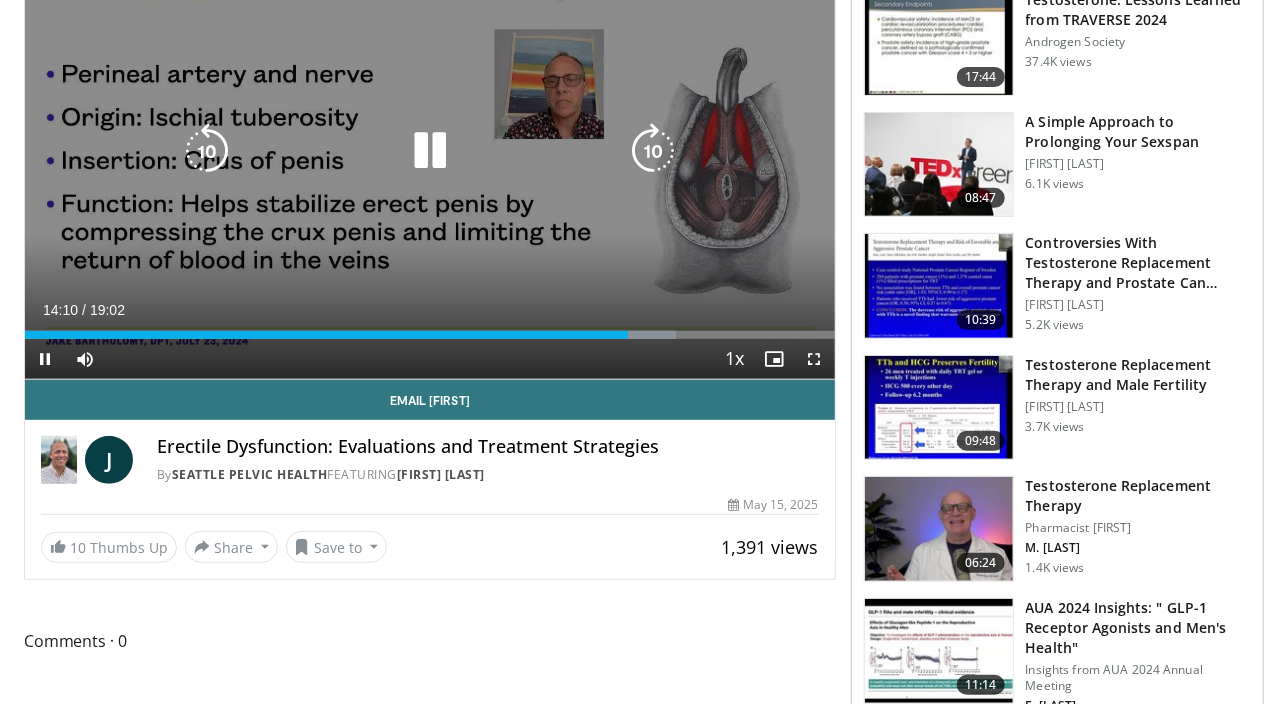 scroll, scrollTop: 243, scrollLeft: 0, axis: vertical 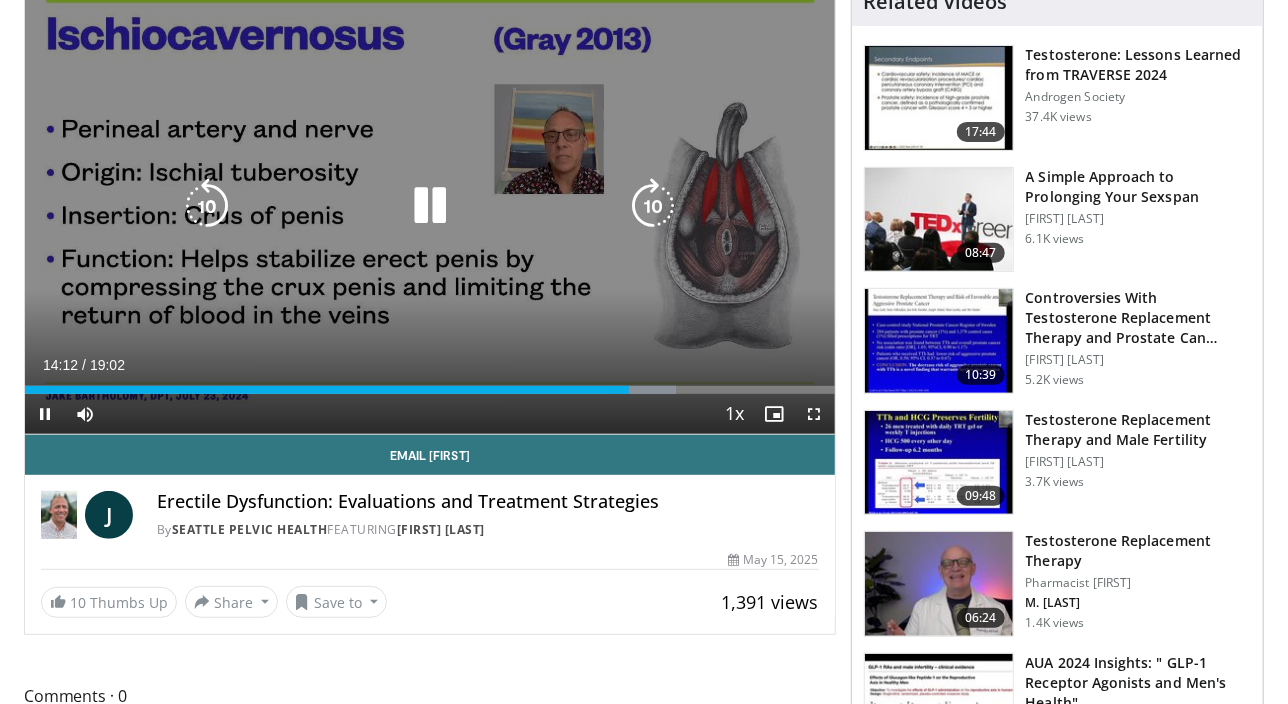 click at bounding box center (653, 206) 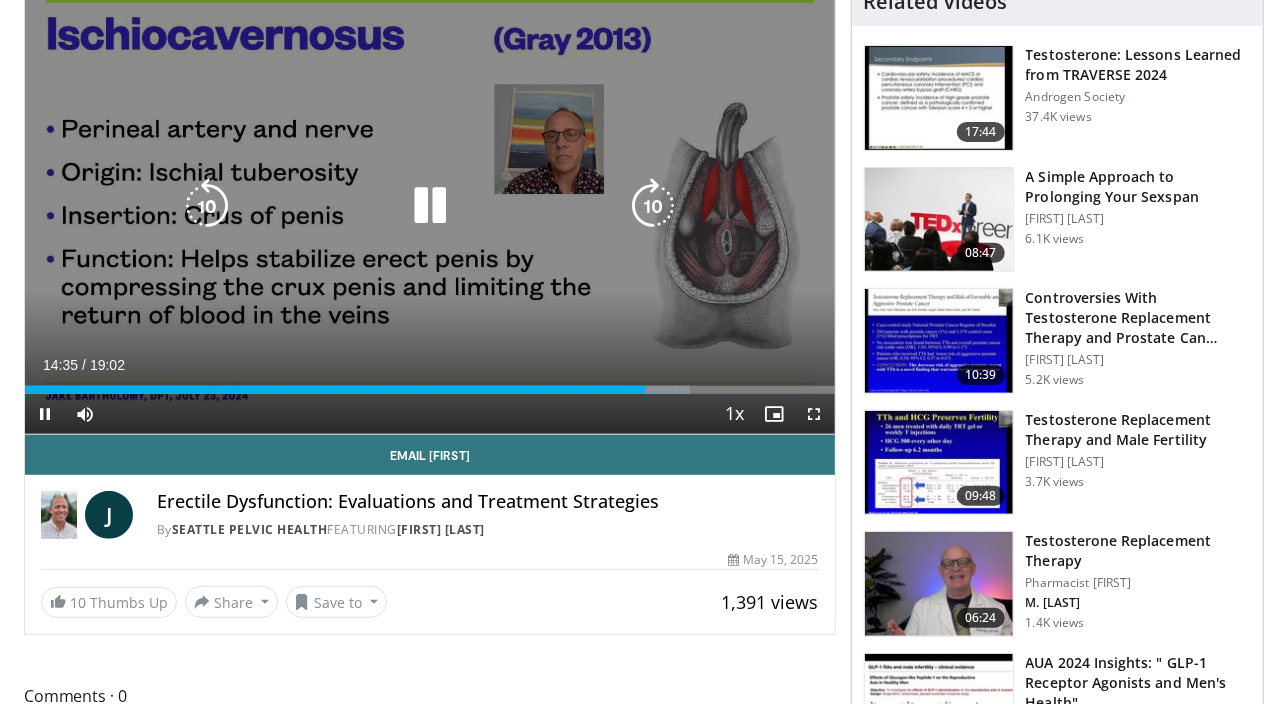 click at bounding box center (653, 206) 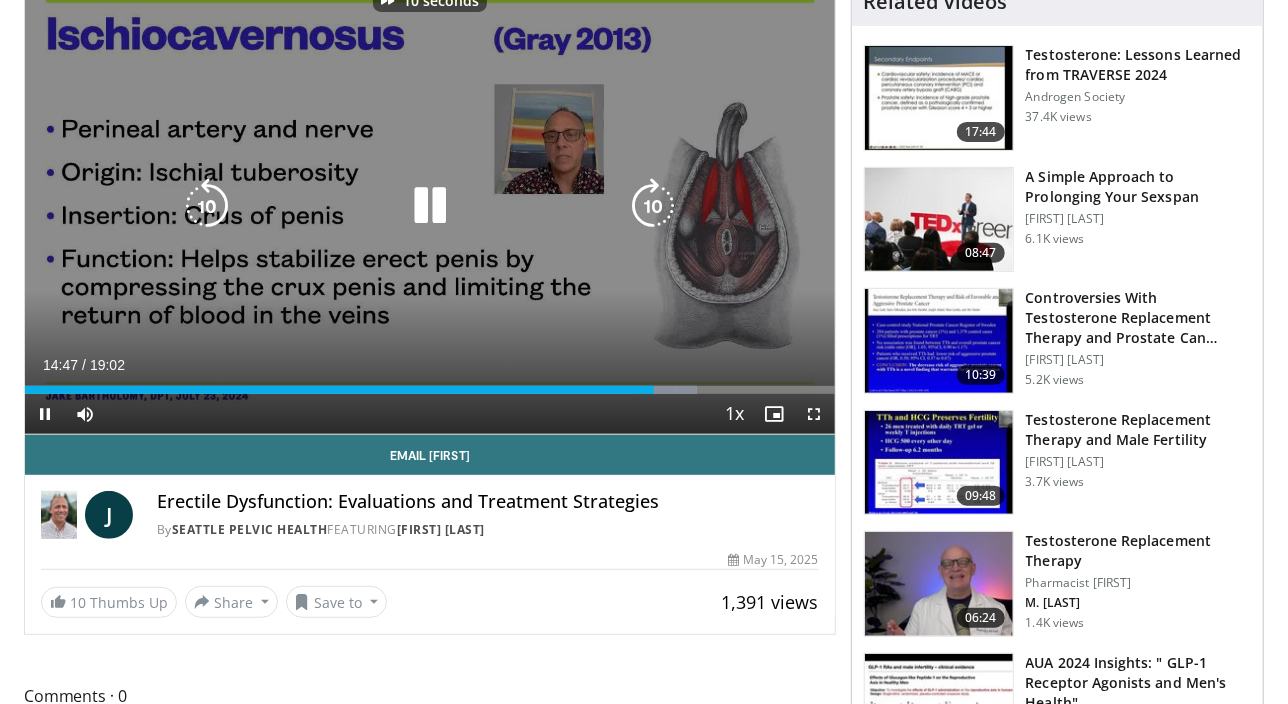 click at bounding box center (653, 206) 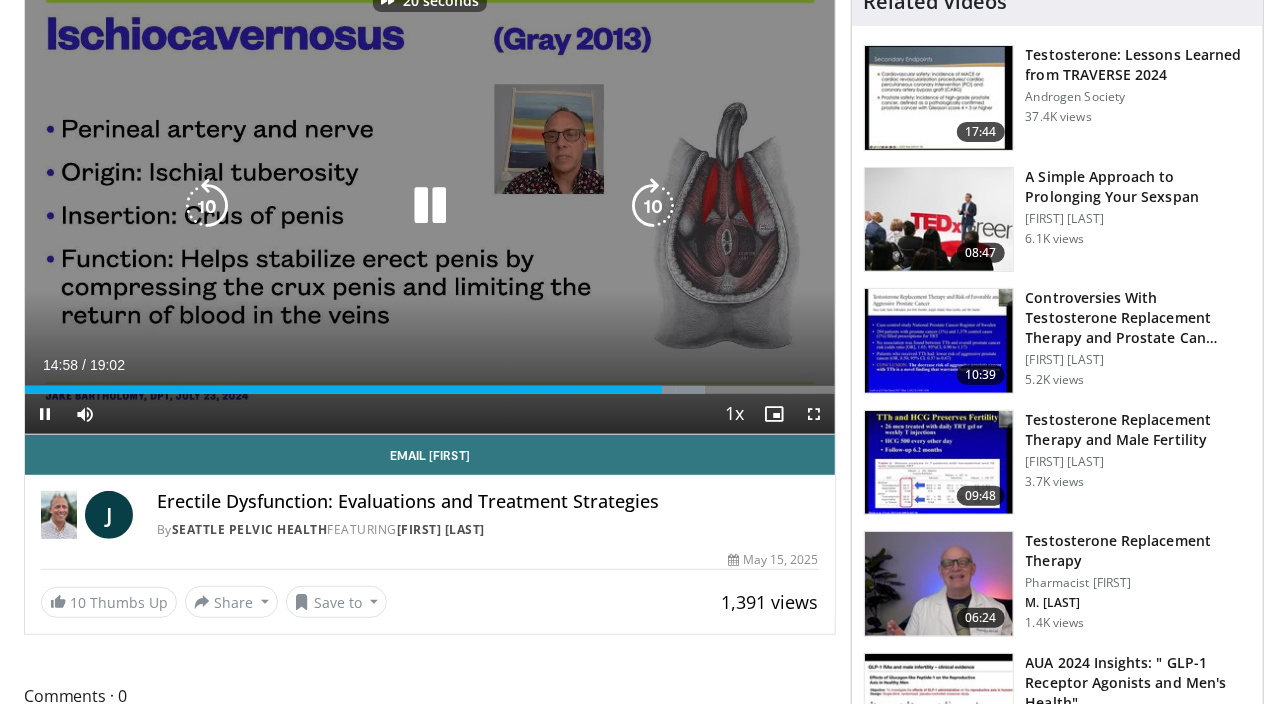 click at bounding box center [653, 206] 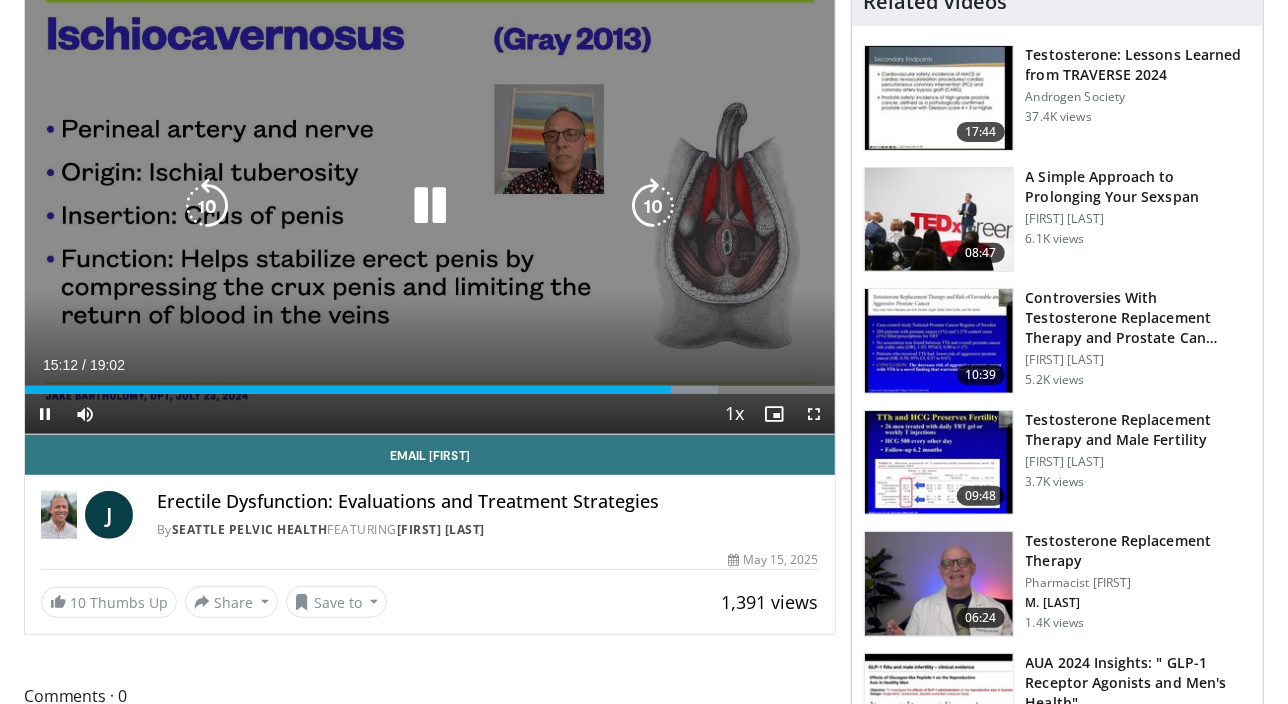 click at bounding box center (653, 206) 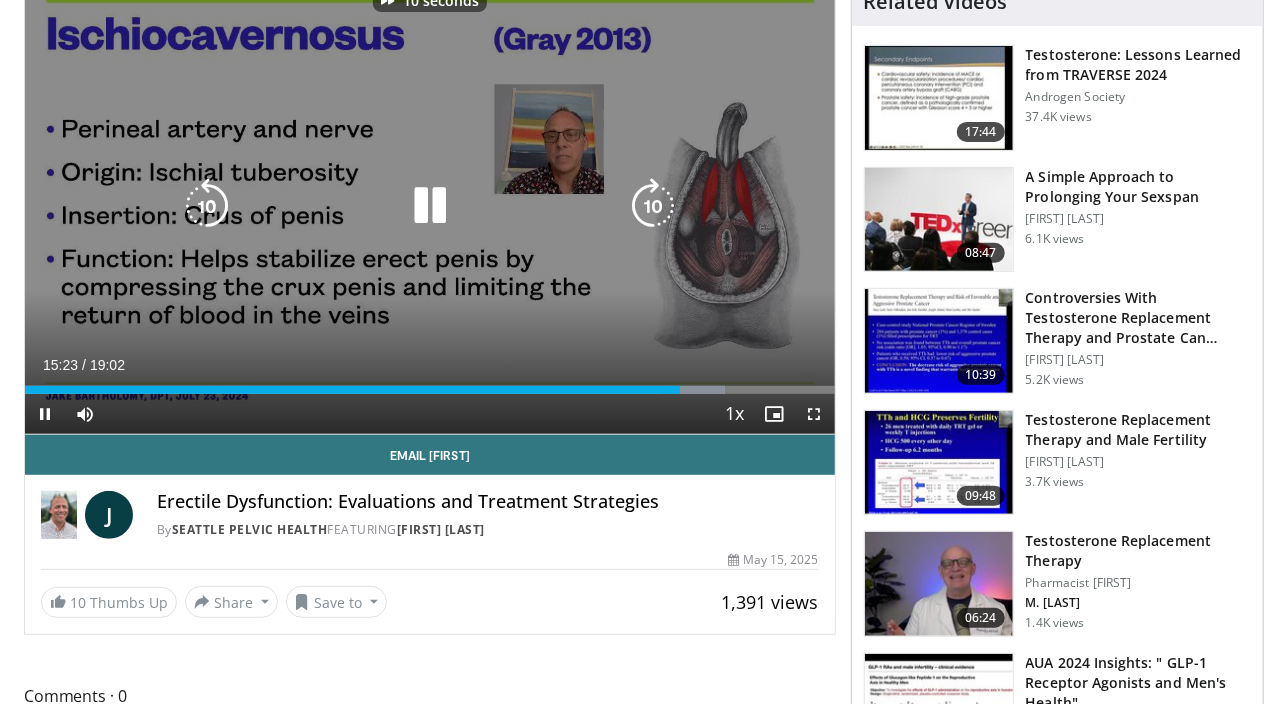 click at bounding box center (653, 206) 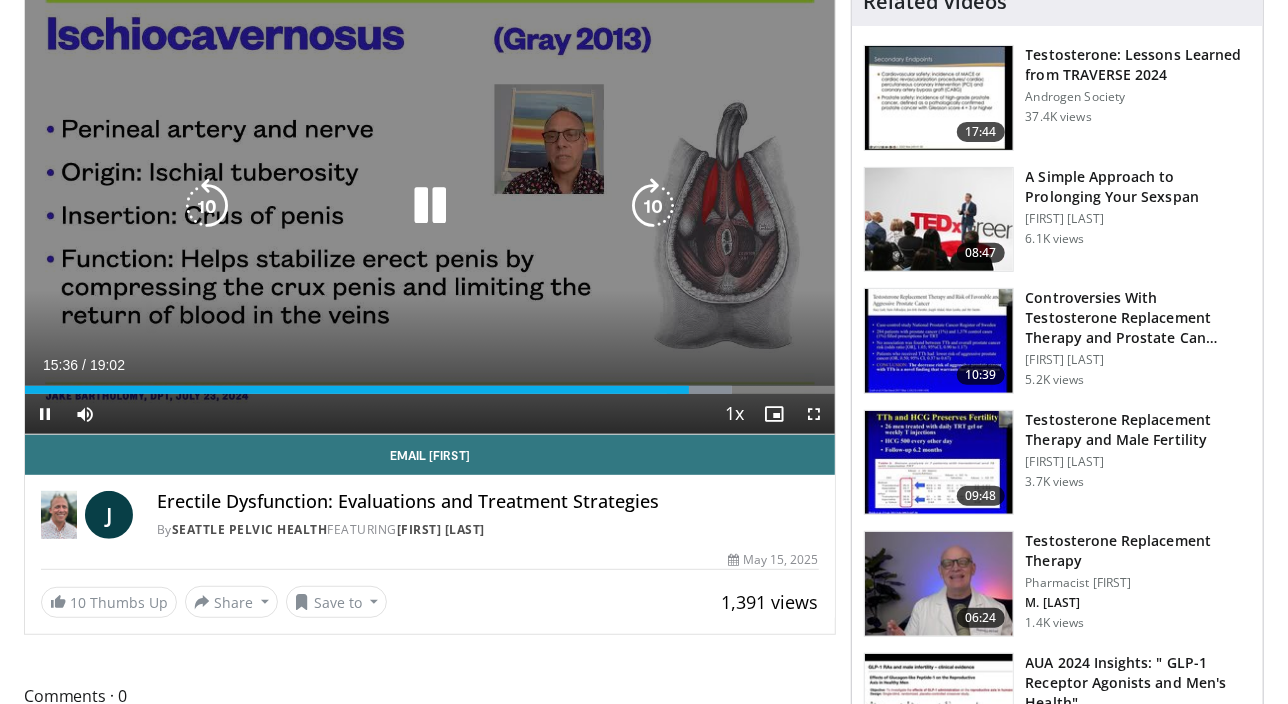 click at bounding box center (653, 206) 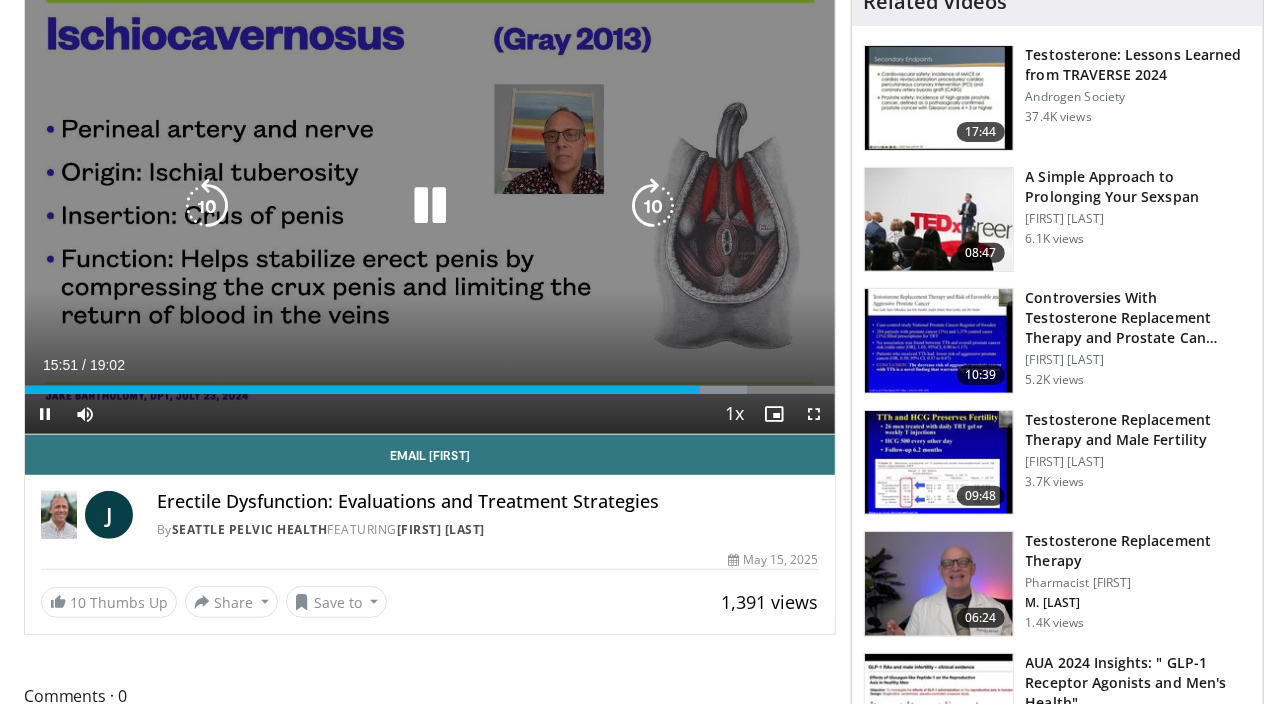 click at bounding box center (653, 206) 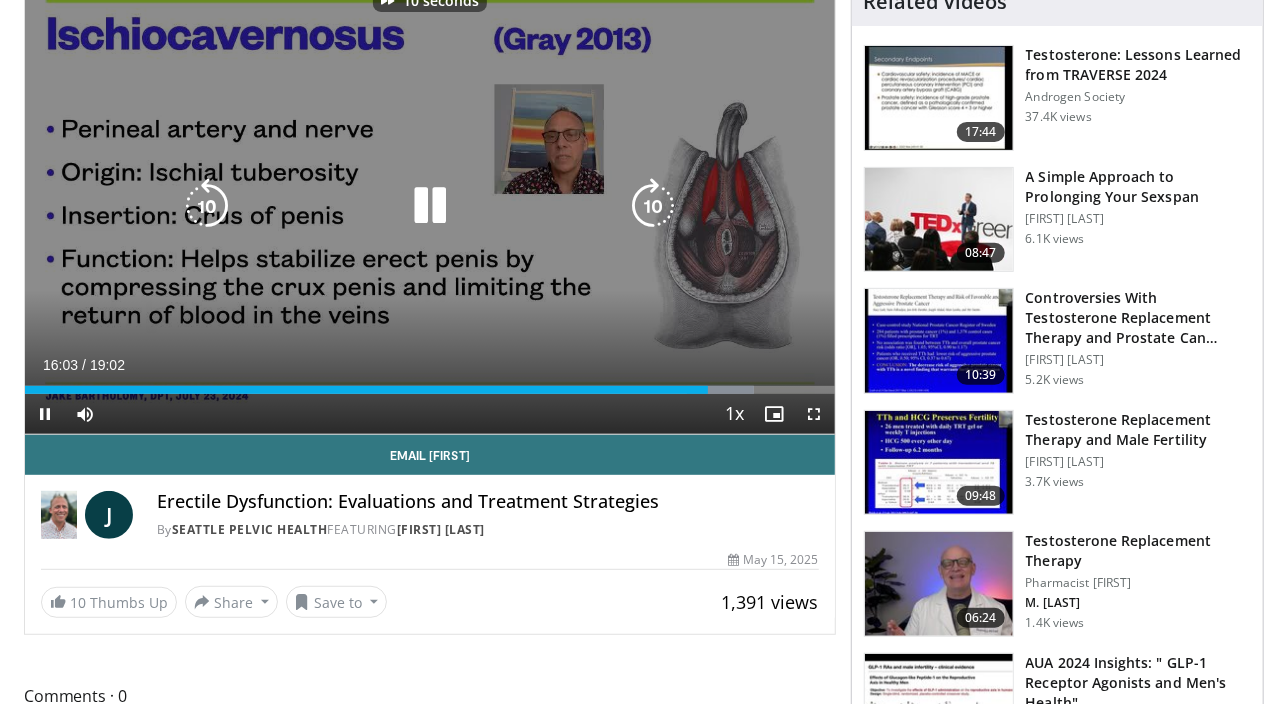 click at bounding box center [653, 206] 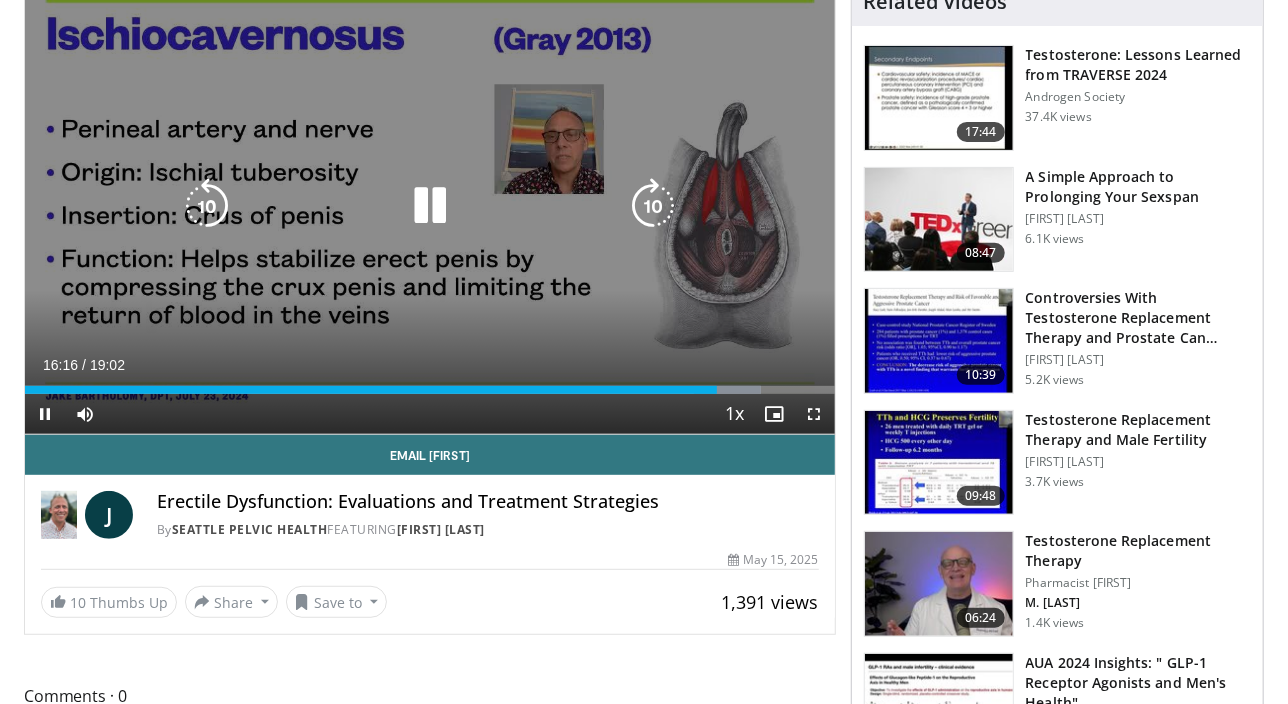 click at bounding box center [653, 206] 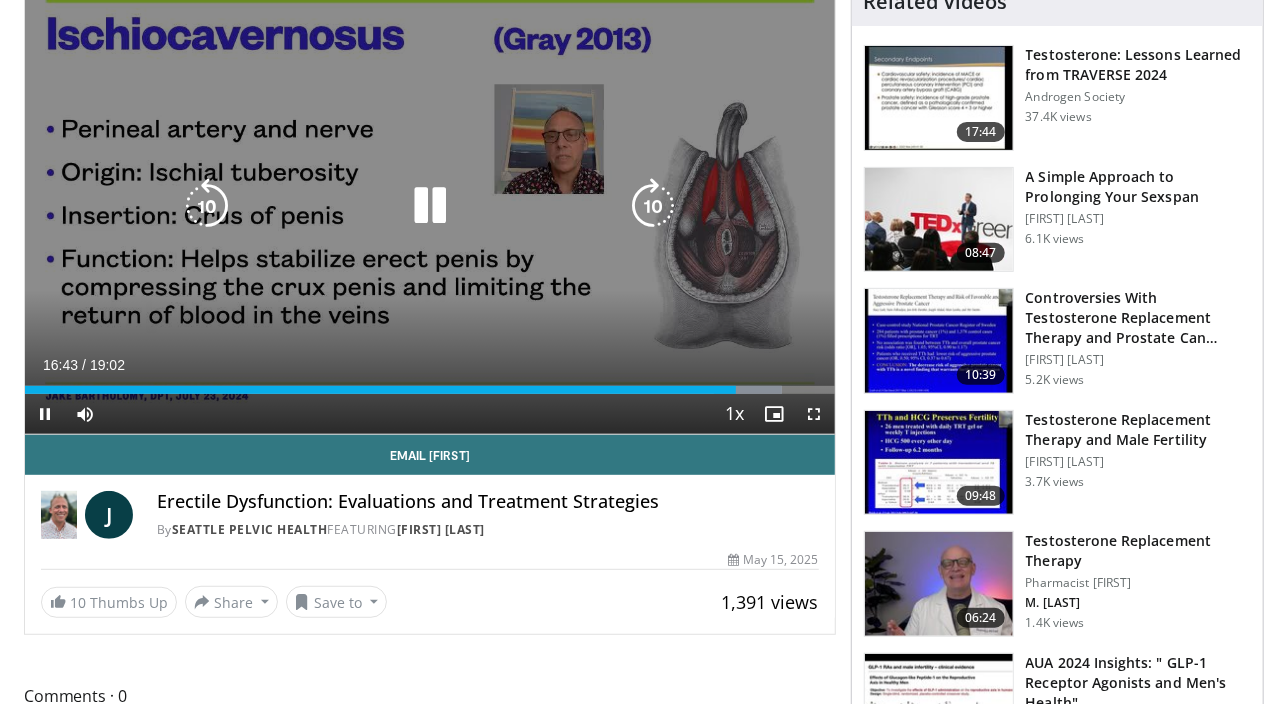 click at bounding box center (653, 206) 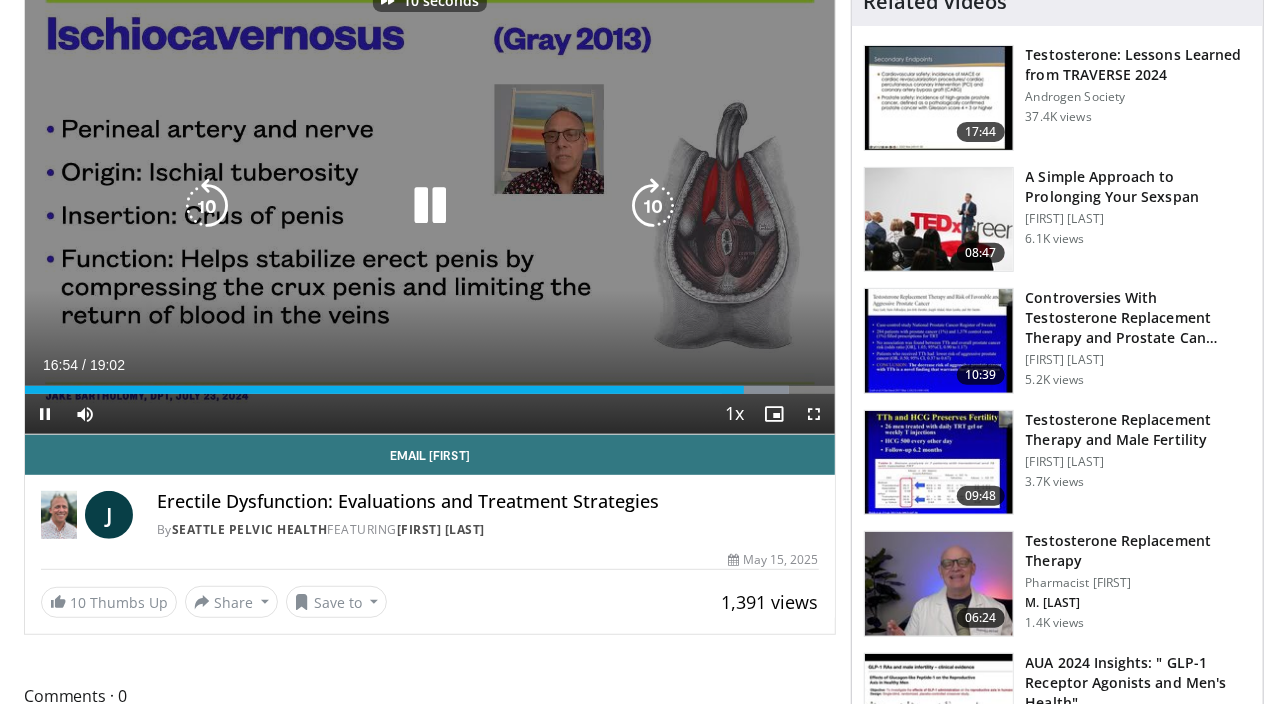 click at bounding box center (653, 206) 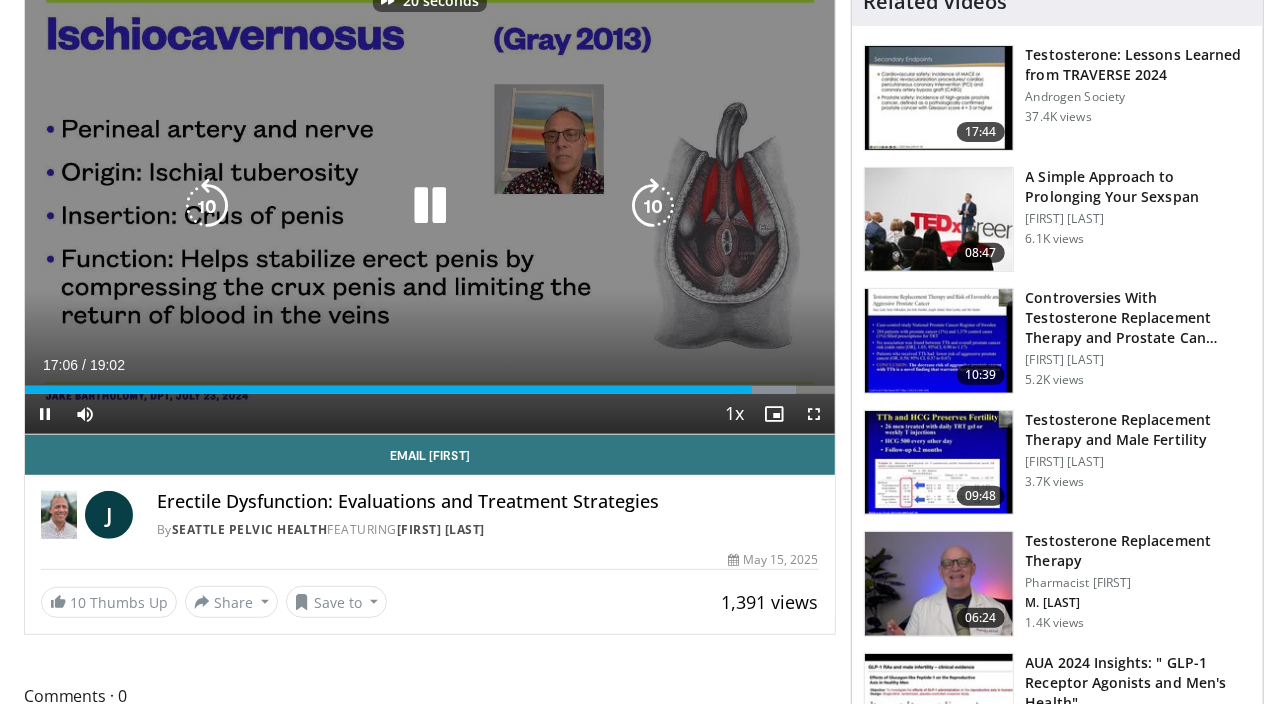 click at bounding box center [653, 206] 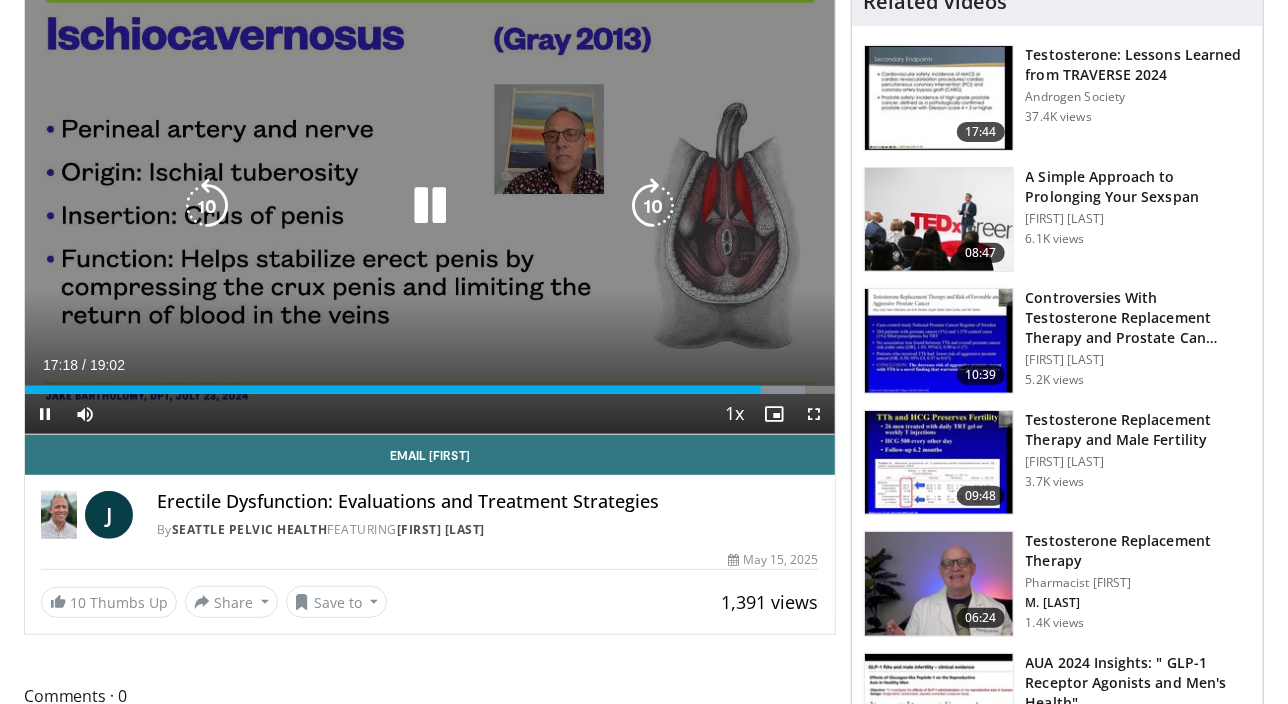 click at bounding box center [653, 206] 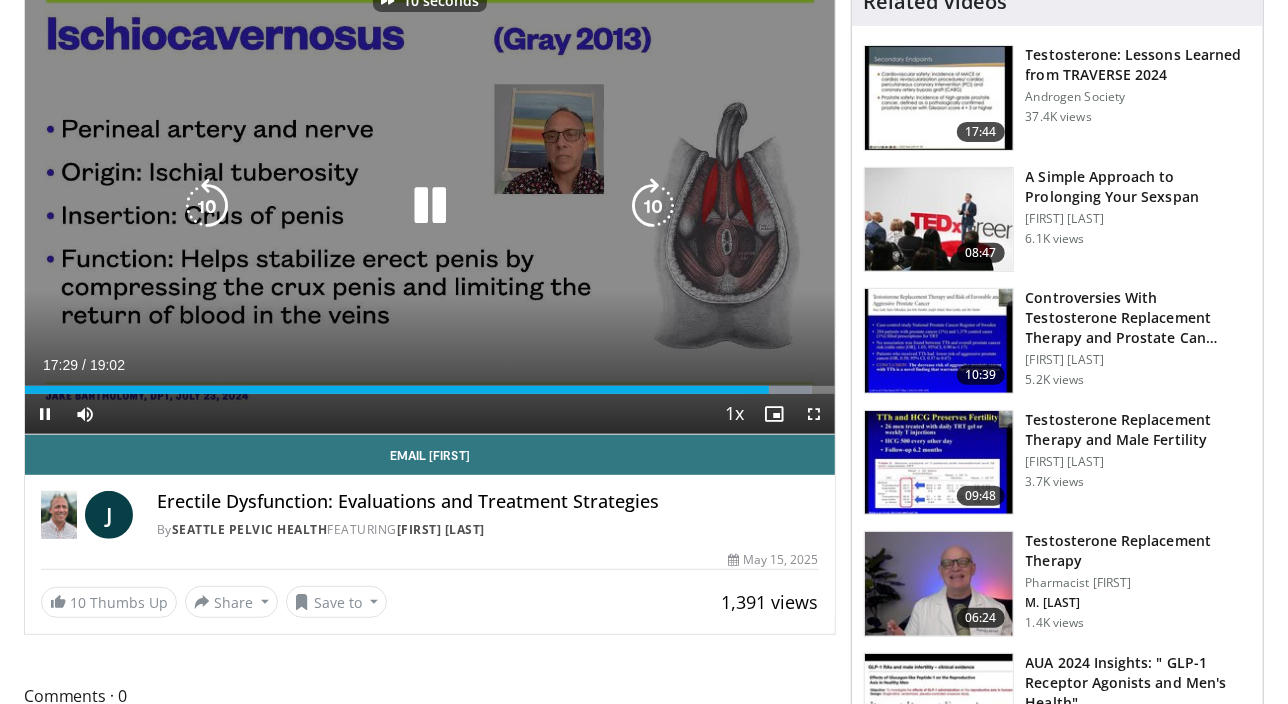 click at bounding box center [653, 206] 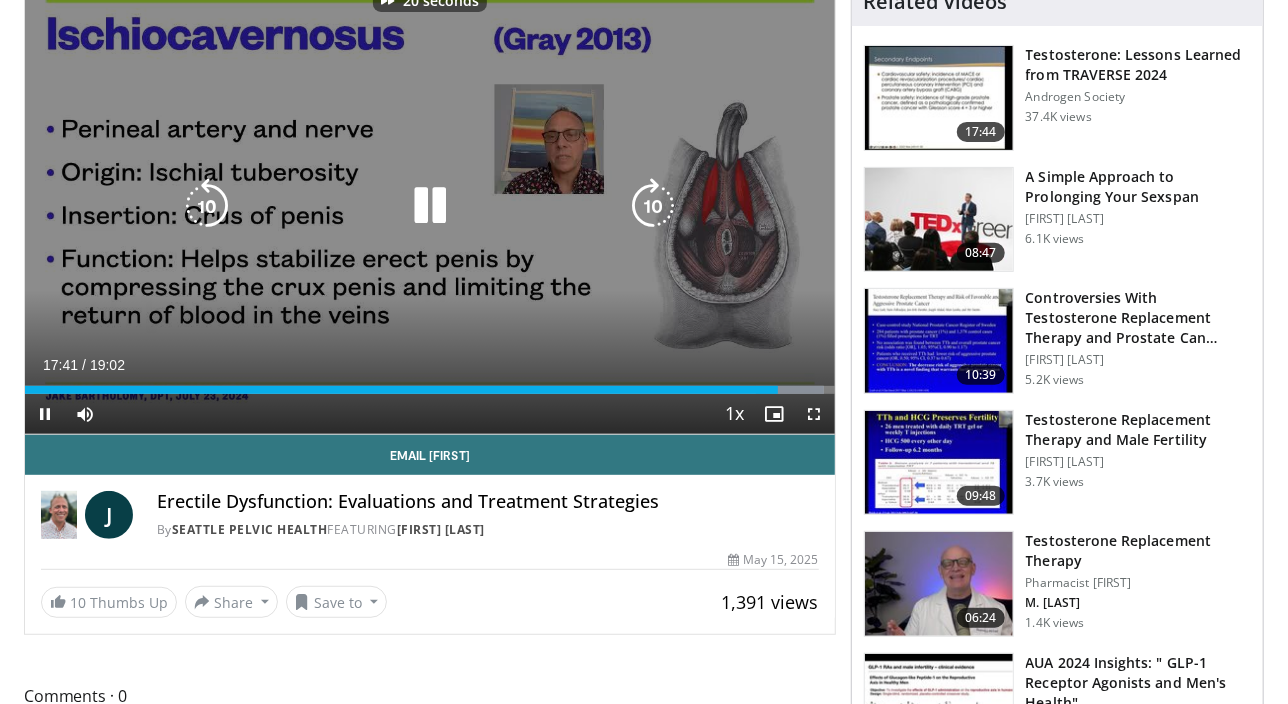 click at bounding box center [653, 206] 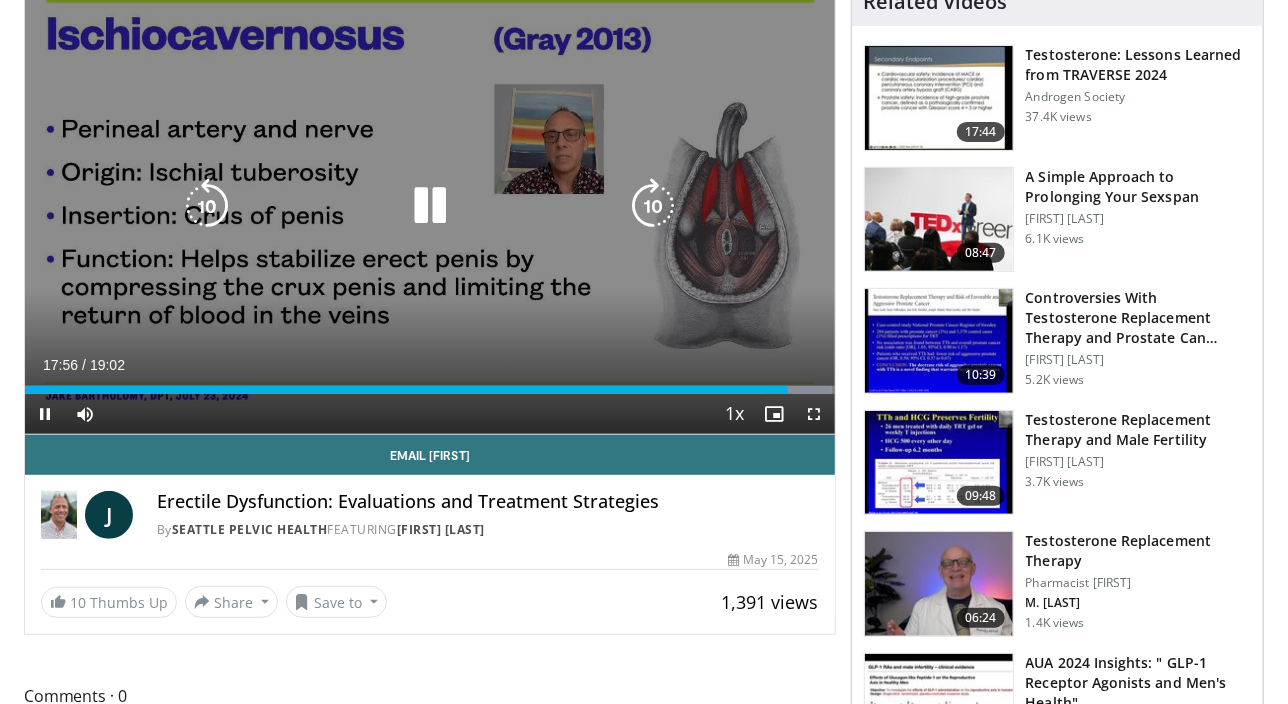 click at bounding box center [653, 206] 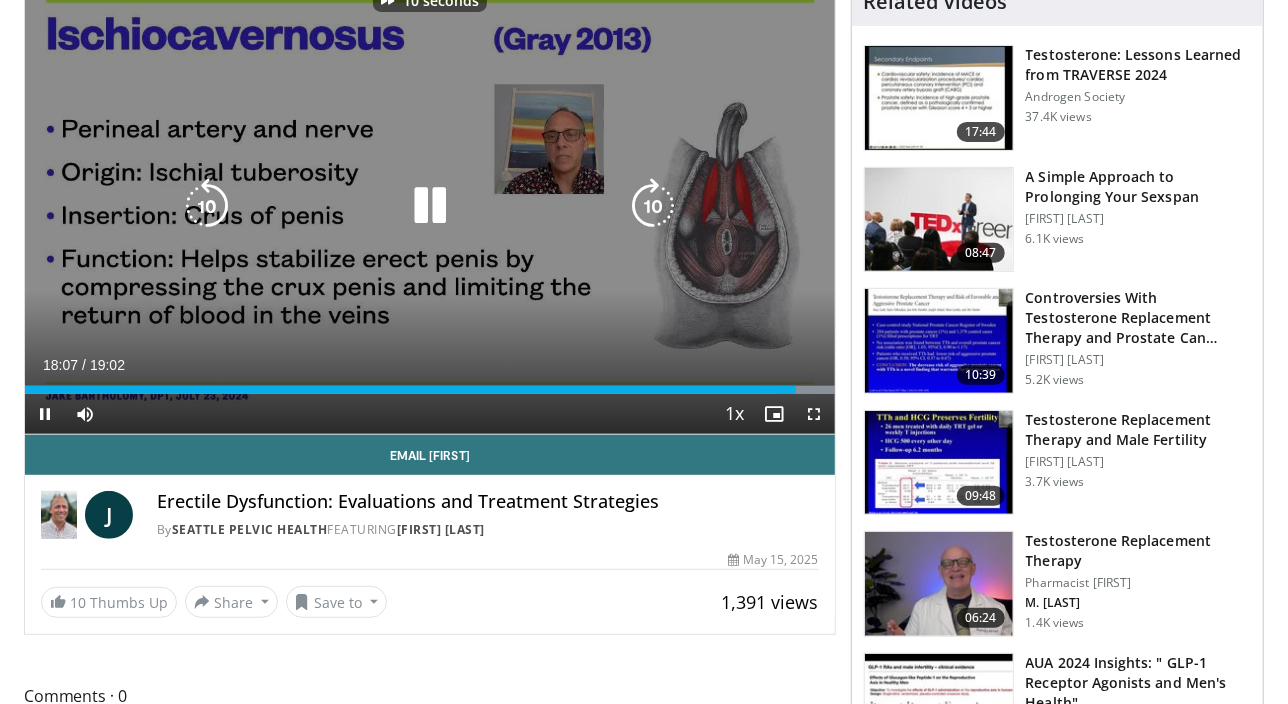 click at bounding box center [653, 206] 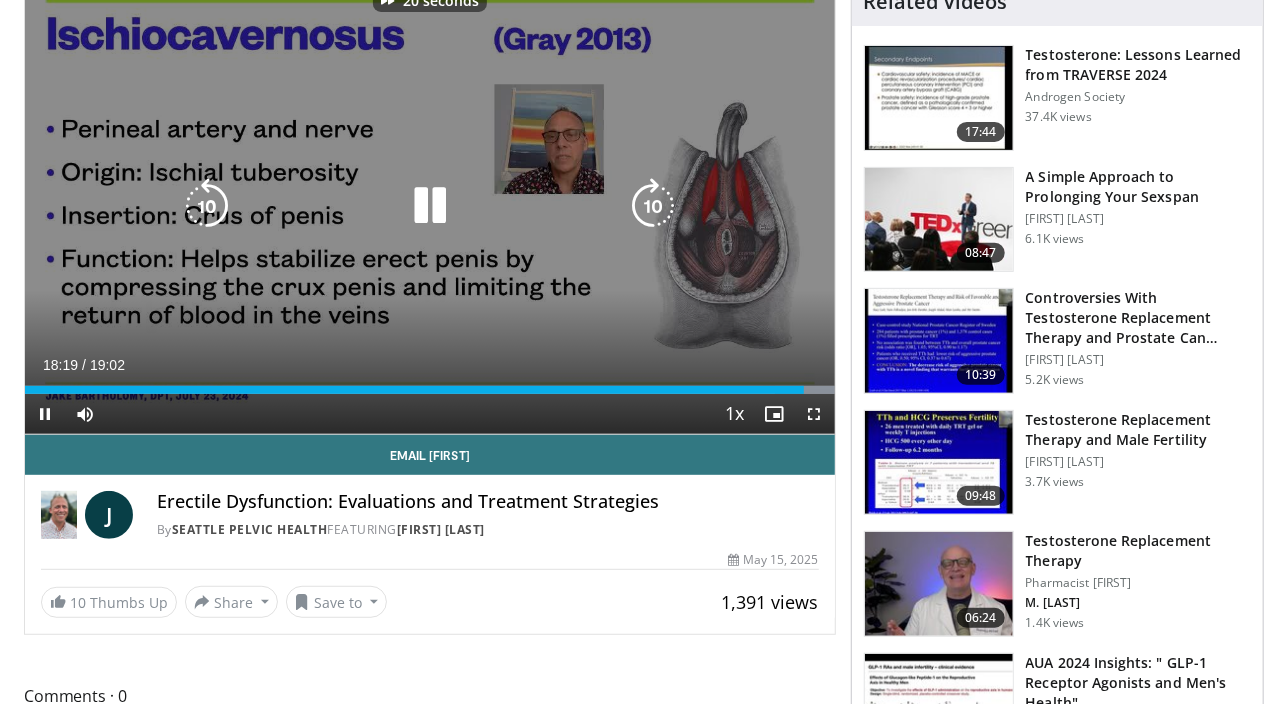 click at bounding box center [653, 206] 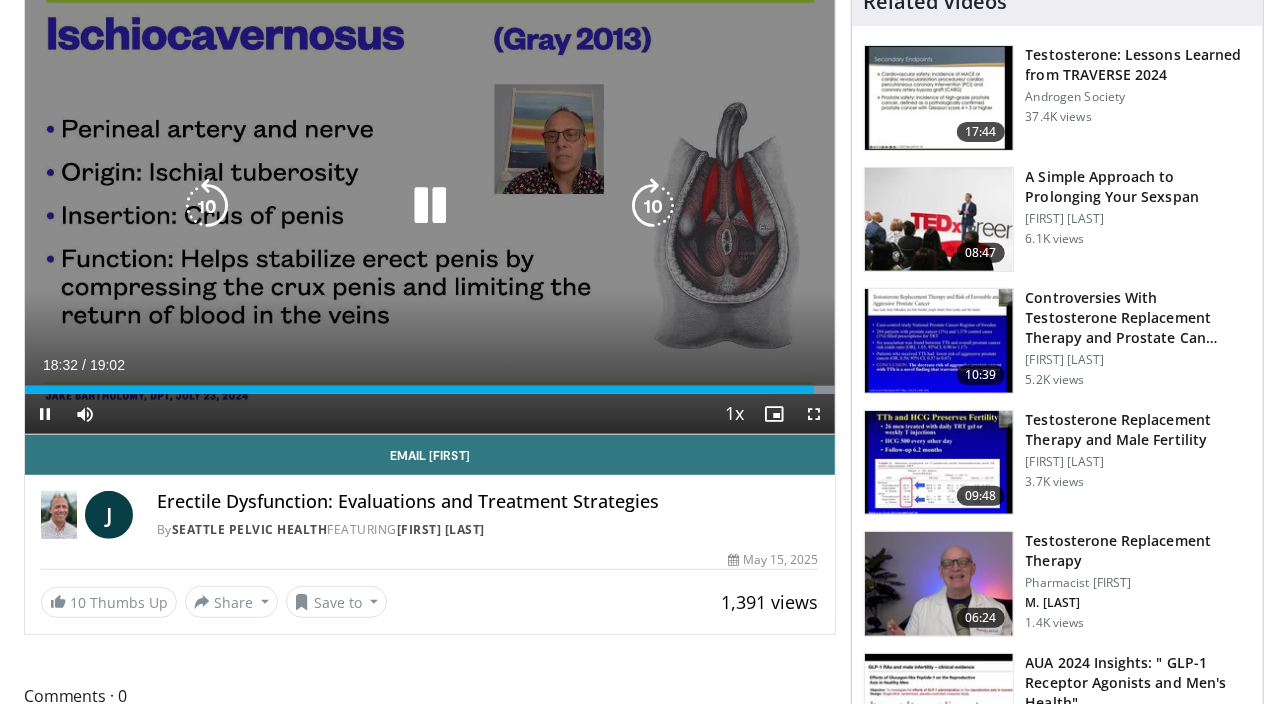 click at bounding box center (653, 206) 